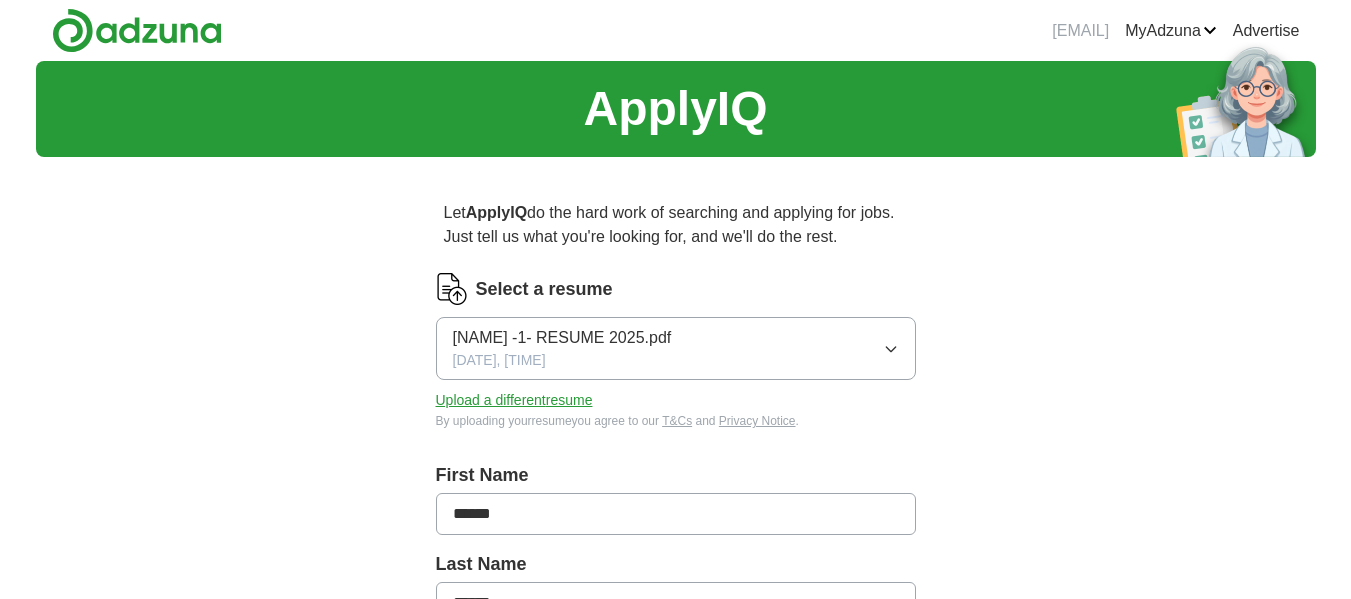 scroll, scrollTop: 0, scrollLeft: 0, axis: both 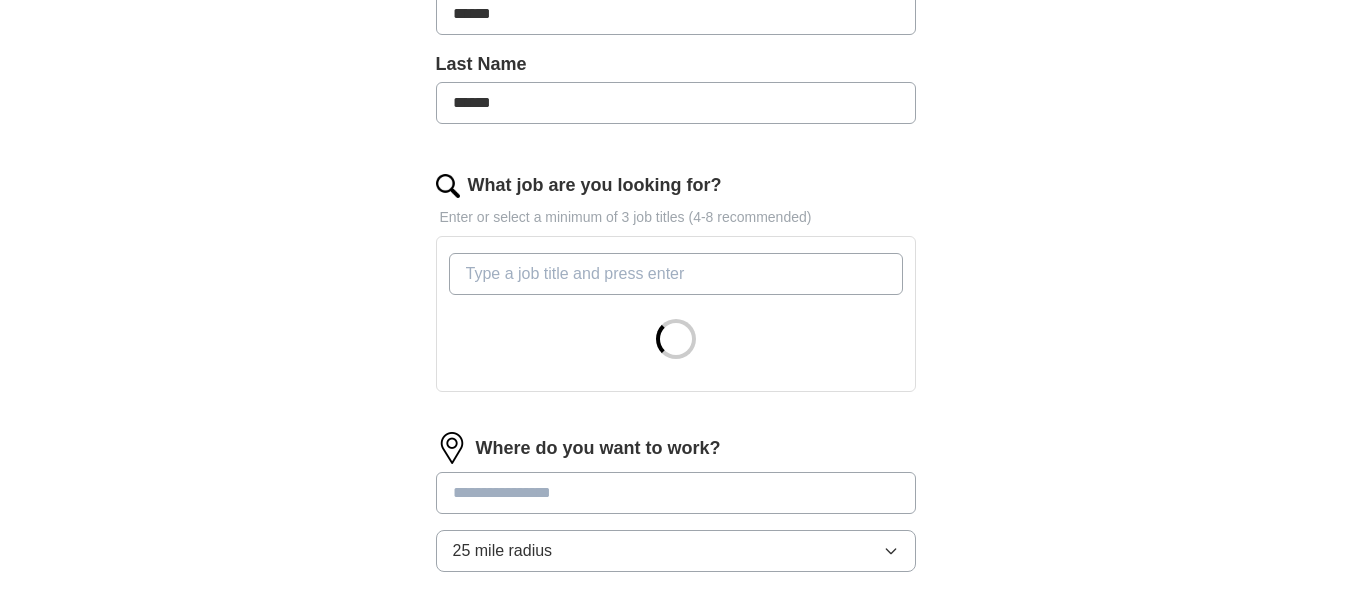 click on "What job are you looking for?" at bounding box center (676, 274) 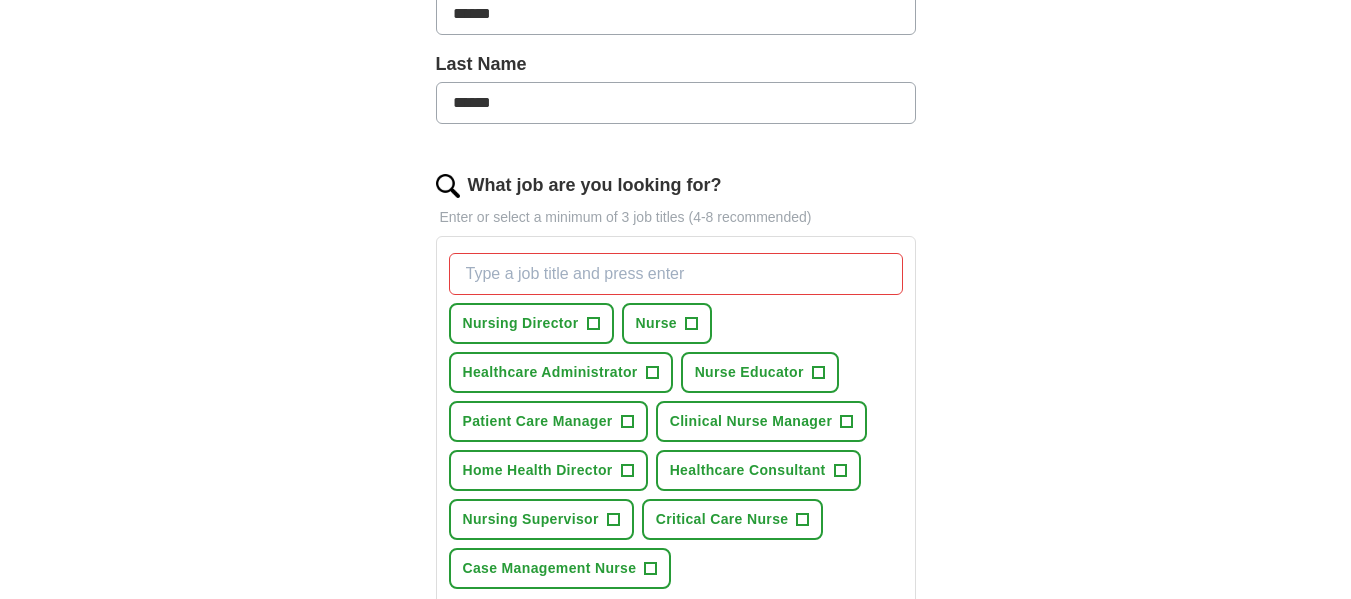click on "Nursing Director + Nurse + Healthcare Administrator + Nurse Educator + Patient Care Manager + Clinical Nurse Manager + Home Health Director + Healthcare Consultant + Nursing Supervisor + Critical Care Nurse + Case Management Nurse +" at bounding box center (676, 421) 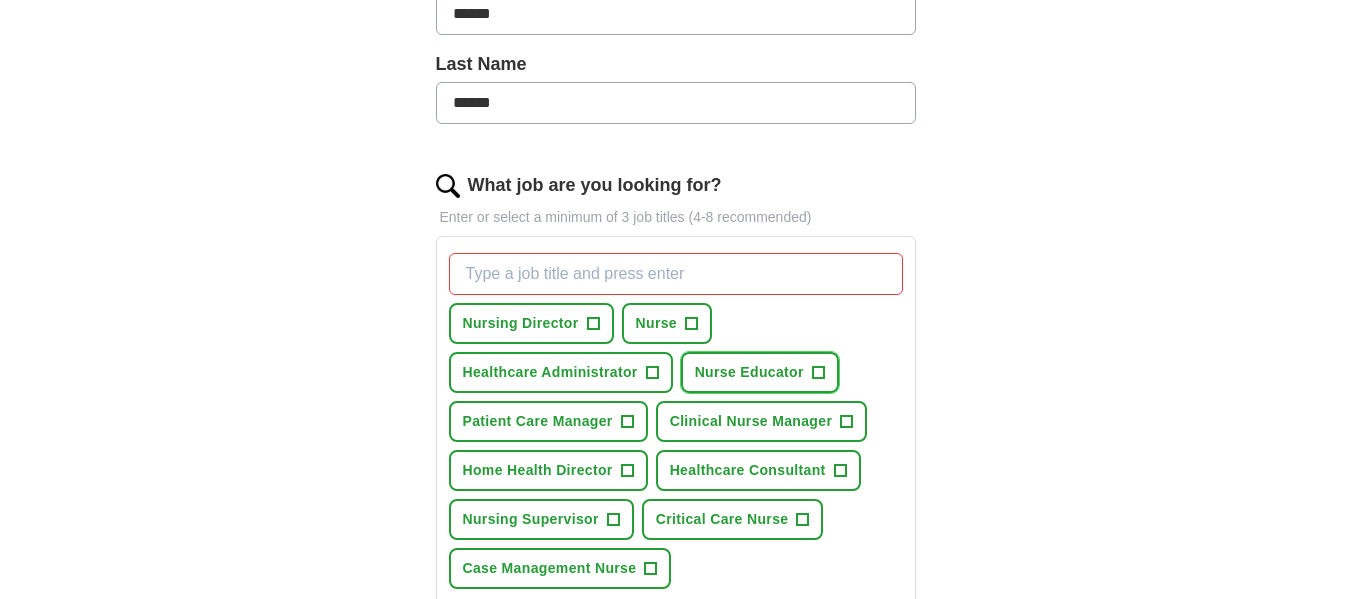 click on "Nurse Educator" at bounding box center [749, 372] 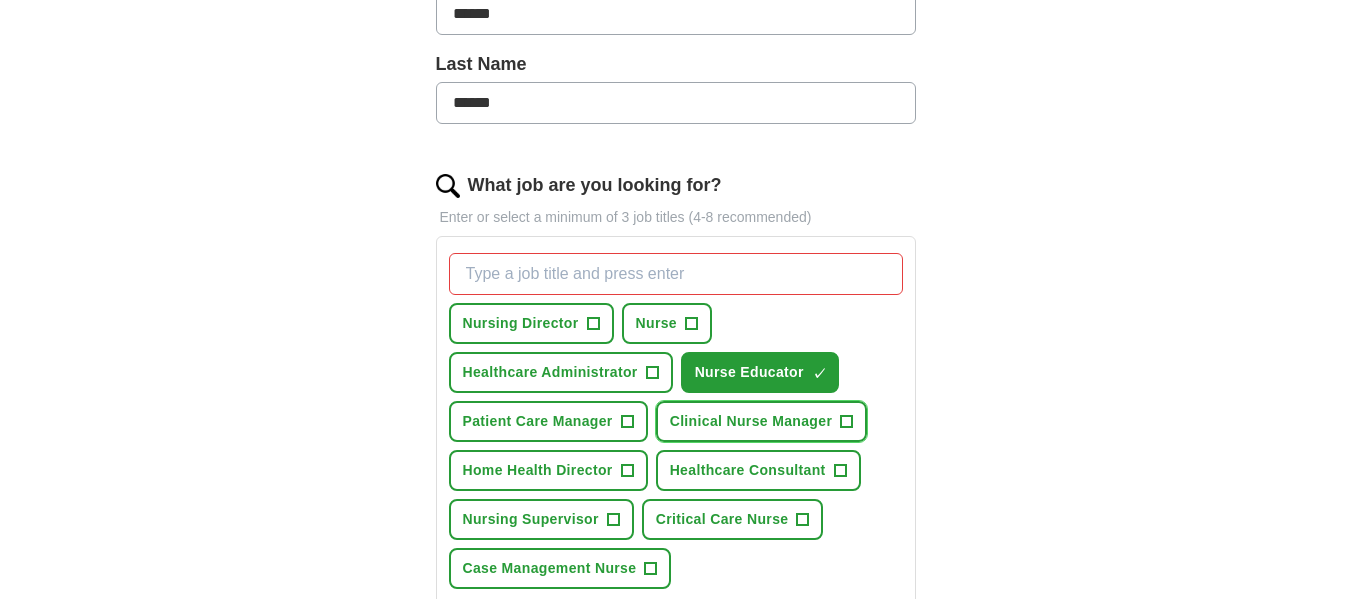 click on "Clinical Nurse Manager" at bounding box center [751, 421] 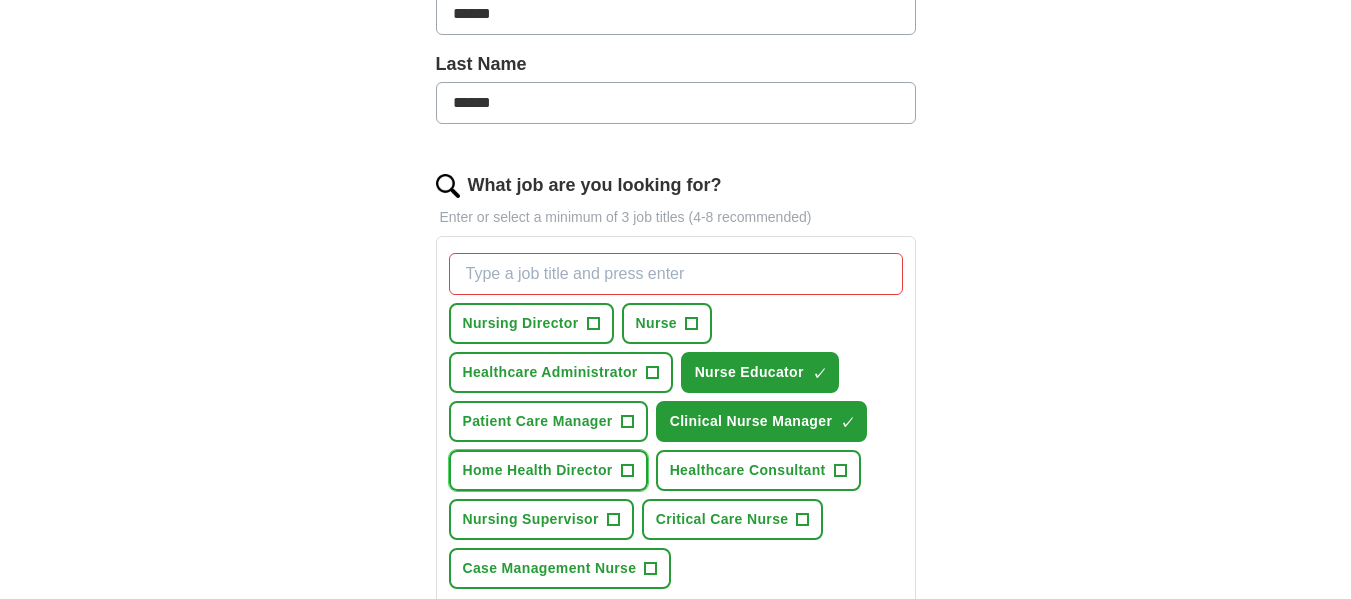 click on "Home Health Director" at bounding box center (538, 470) 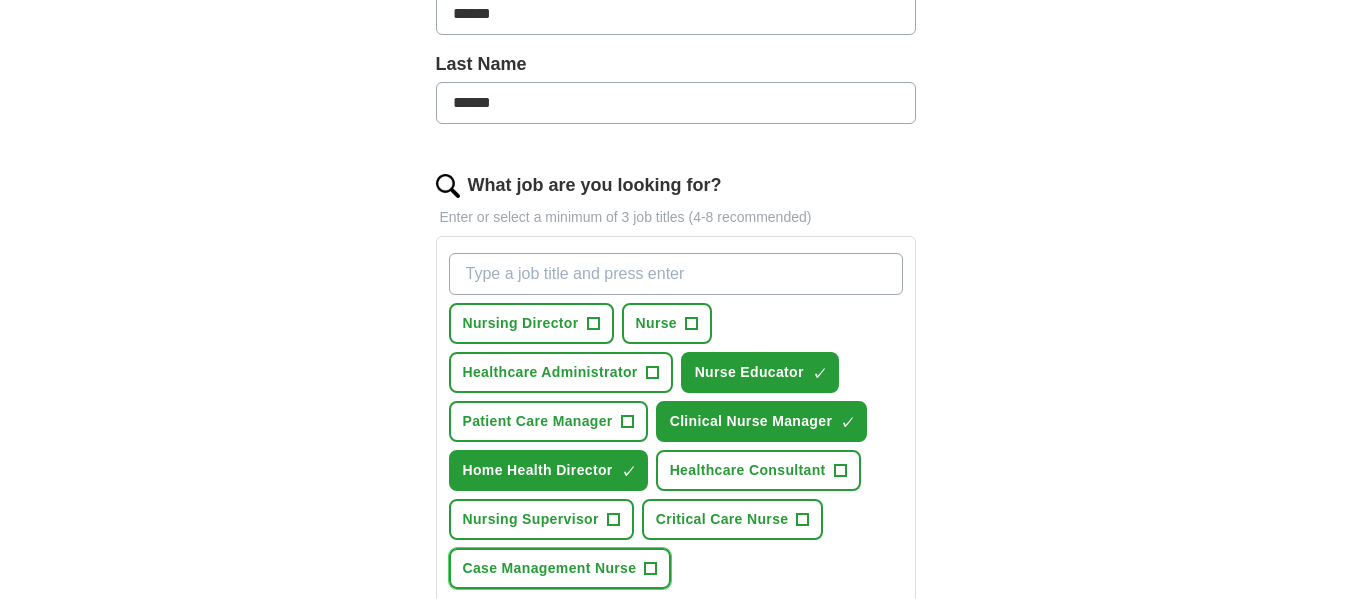click on "Case Management Nurse" at bounding box center (550, 568) 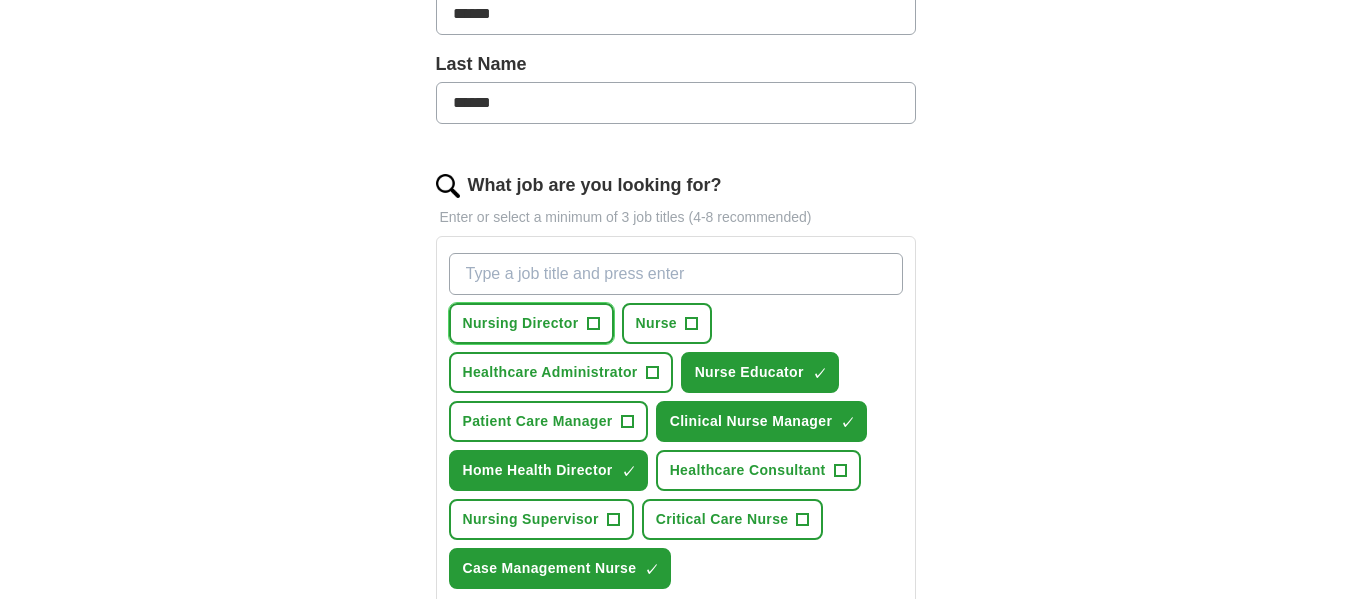 click on "Nursing Director" at bounding box center (521, 323) 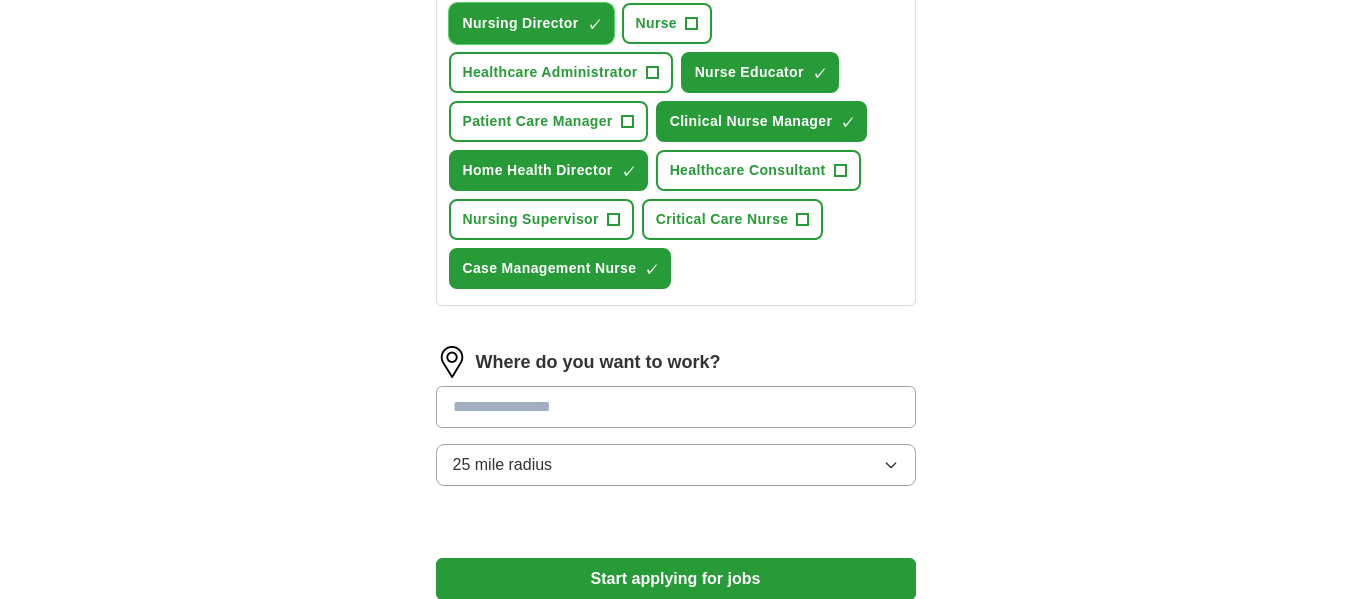 scroll, scrollTop: 900, scrollLeft: 0, axis: vertical 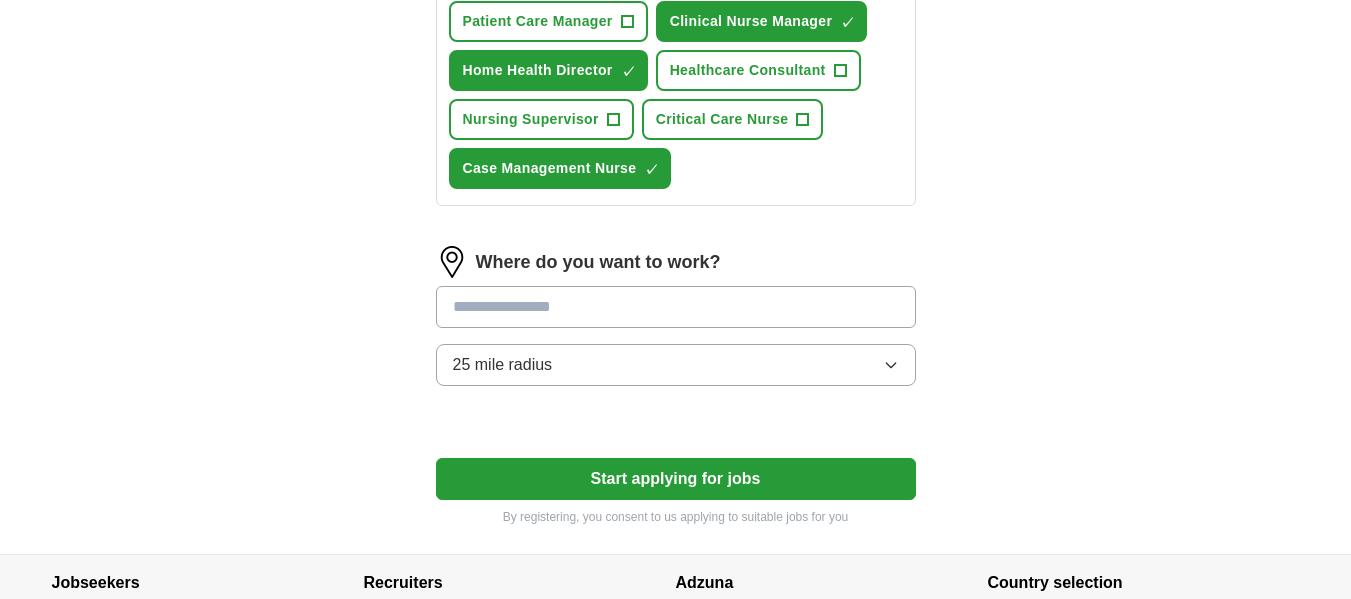 click at bounding box center [676, 307] 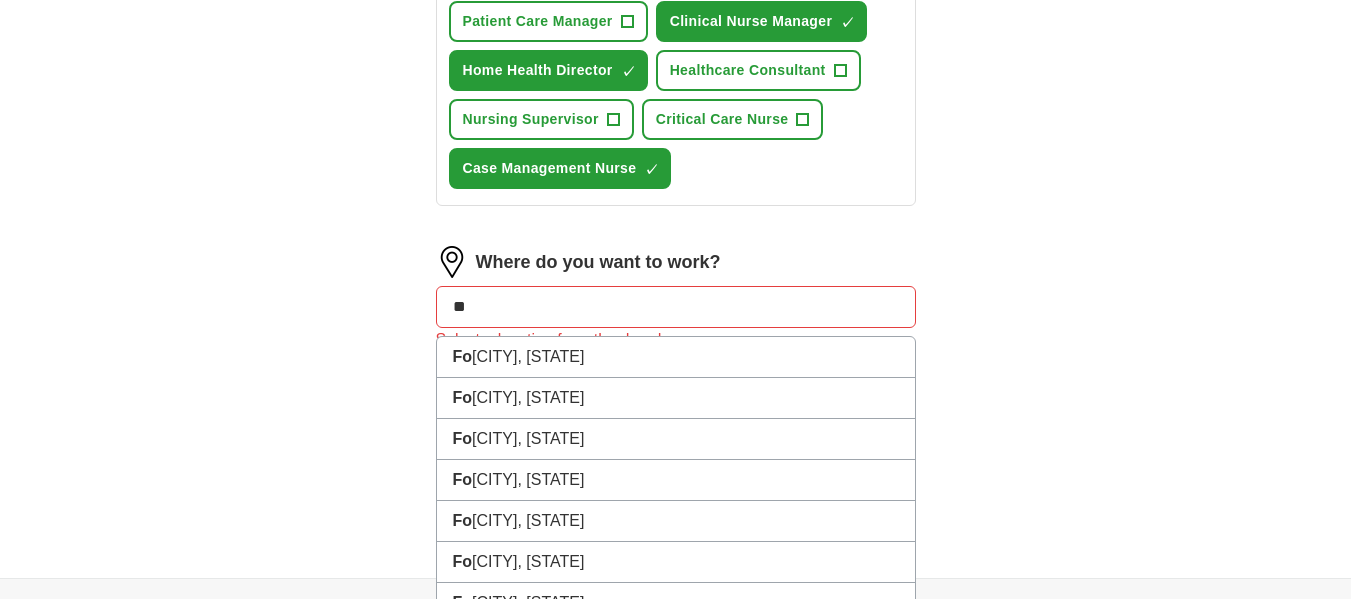 click on "Let ApplyIQ do the hard work of searching and applying for jobs. Just tell us what you're looking for, and we'll do the rest. Select a resume [NAME] -1- RESUME 2025.pdf [DATE], [TIME] Upload a different resume By uploading your resume you agree to our T&Cs and Privacy Notice . First Name ****** Last Name ****** What job are you looking for? Enter or select a minimum of 3 job titles (4-8 recommended) Nursing Director ✓ × Nurse + Healthcare Administrator + Nurse Educator ✓ × Patient Care Manager + Clinical Nurse Manager ✓ × Home Health Director ✓ × Healthcare Consultant + Nursing Supervisor + Critical Care Nurse + Case Management Nurse ✓ × Where do you want to work? ** [CITY], [STATE] [CITY], [STATE] [CITY], [STATE] [CITY], [STATE] [CITY], [STATE] [CITY], [STATE] [CITY], [STATE] Highway [CITY], [STATE] [CITY], [STATE] [CITY], [STATE] [CITY], [STATE] [CITY], [STATE] [CITY], [STATE] [CITY], [STATE] [CITY], [STATE] [CITY], [STATE] [CITY], [STATE] [CITY], [STATE] [CITY], [STATE] [CITY], [STATE] [CITY], [STATE] [CITY], [STATE] [CITY], [STATE]" at bounding box center [676, -75] 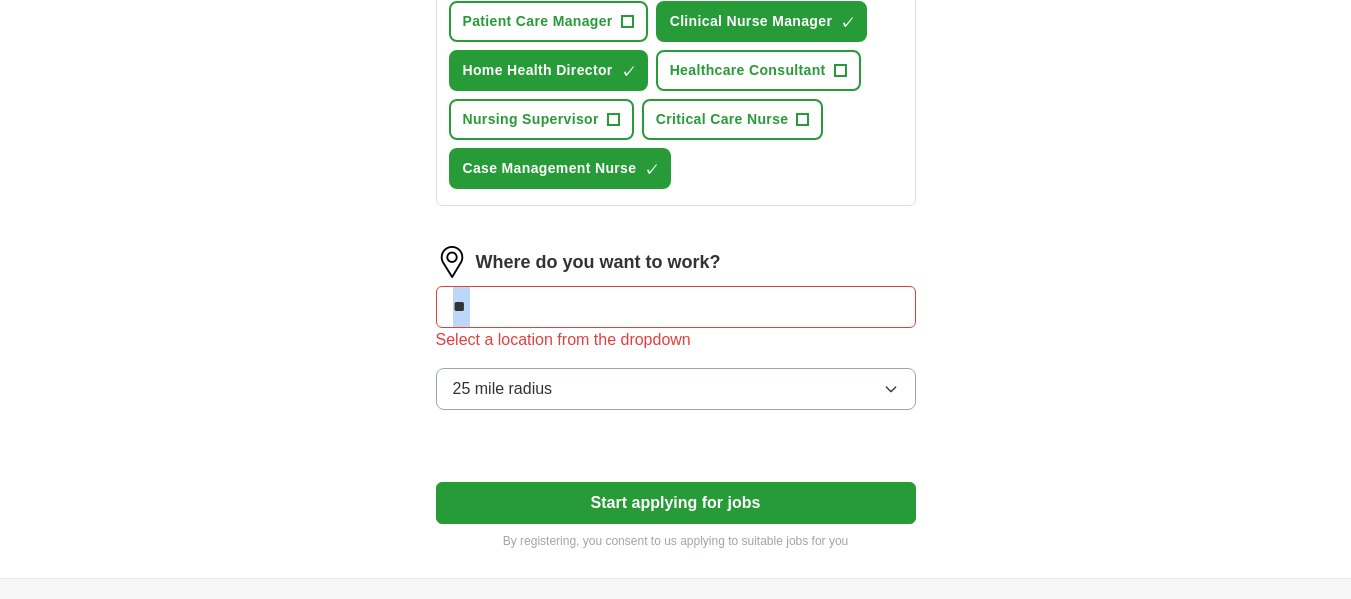 click on "Let ApplyIQ do the hard work of searching and applying for jobs. Just tell us what you're looking for, and we'll do the rest. Select a resume [NAME] -1- RESUME 2025.pdf [DATE], [TIME] Upload a different resume By uploading your resume you agree to our T&Cs and Privacy Notice . First Name ****** Last Name ****** What job are you looking for? Enter or select a minimum of 3 job titles (4-8 recommended) Nursing Director ✓ × Nurse + Healthcare Administrator + Nurse Educator ✓ × Patient Care Manager + Clinical Nurse Manager ✓ × Home Health Director ✓ × Healthcare Consultant + Nursing Supervisor + Critical Care Nurse + Case Management Nurse ✓ × Where do you want to work? ** Select a location from the dropdown 25 mile radius Start applying for jobs By registering, you consent to us applying to suitable jobs for you" at bounding box center [676, -75] 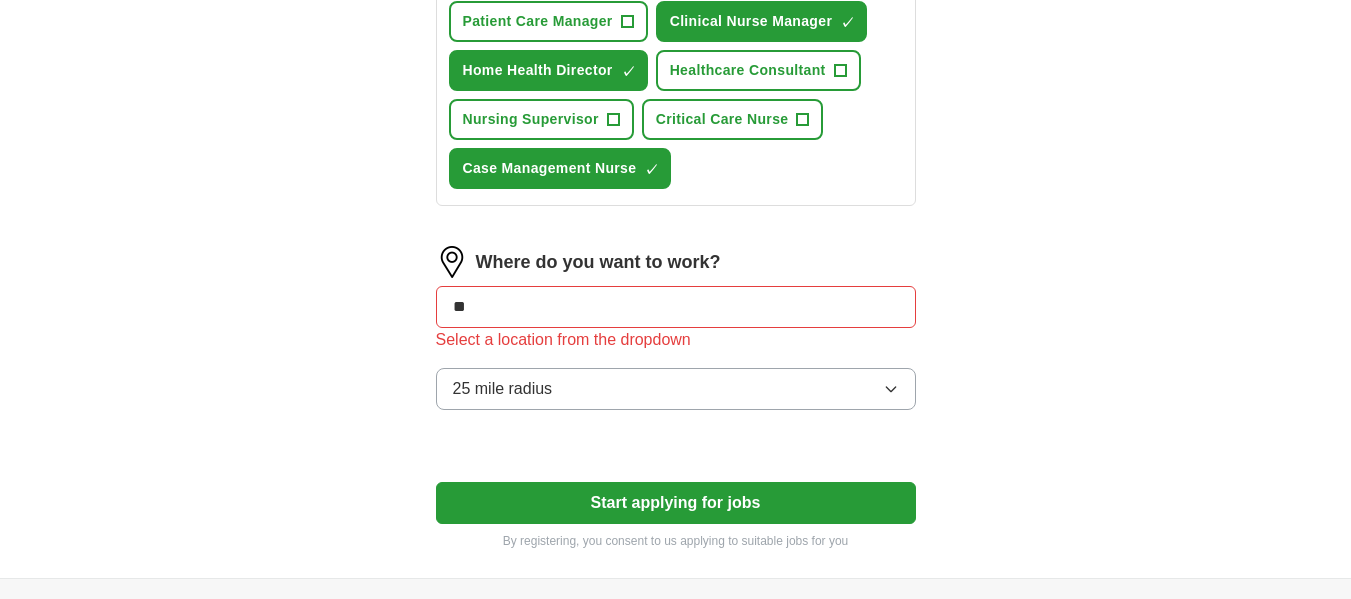click on "**" at bounding box center (676, 307) 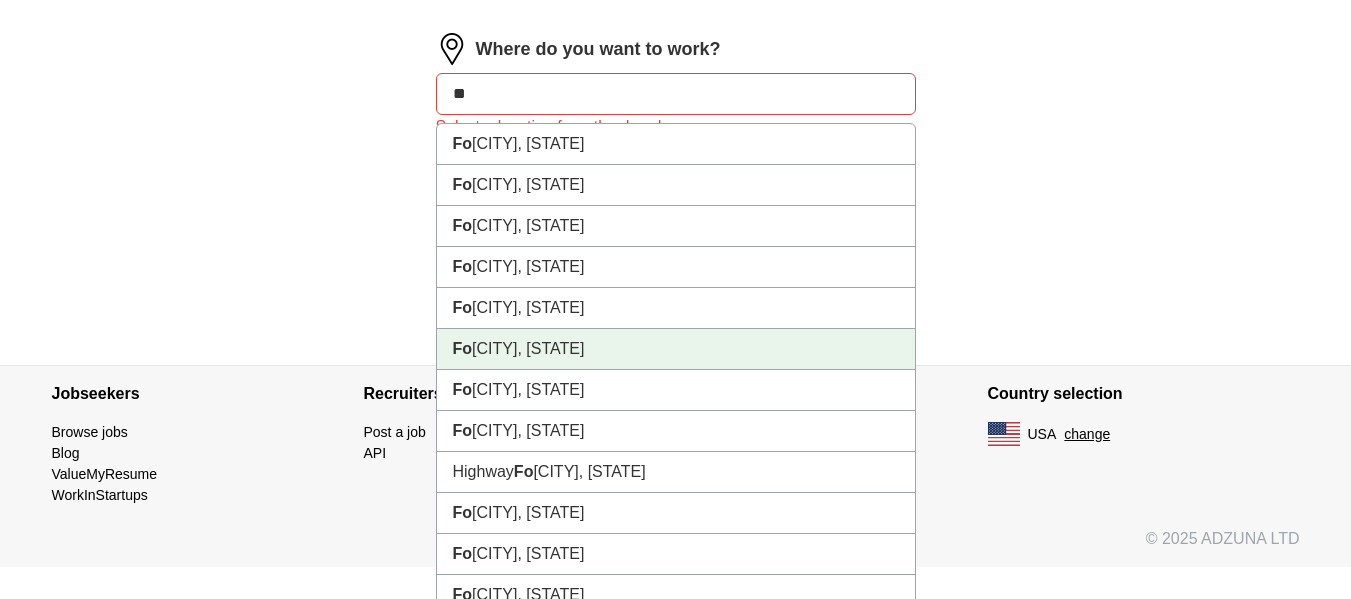 scroll, scrollTop: 900, scrollLeft: 0, axis: vertical 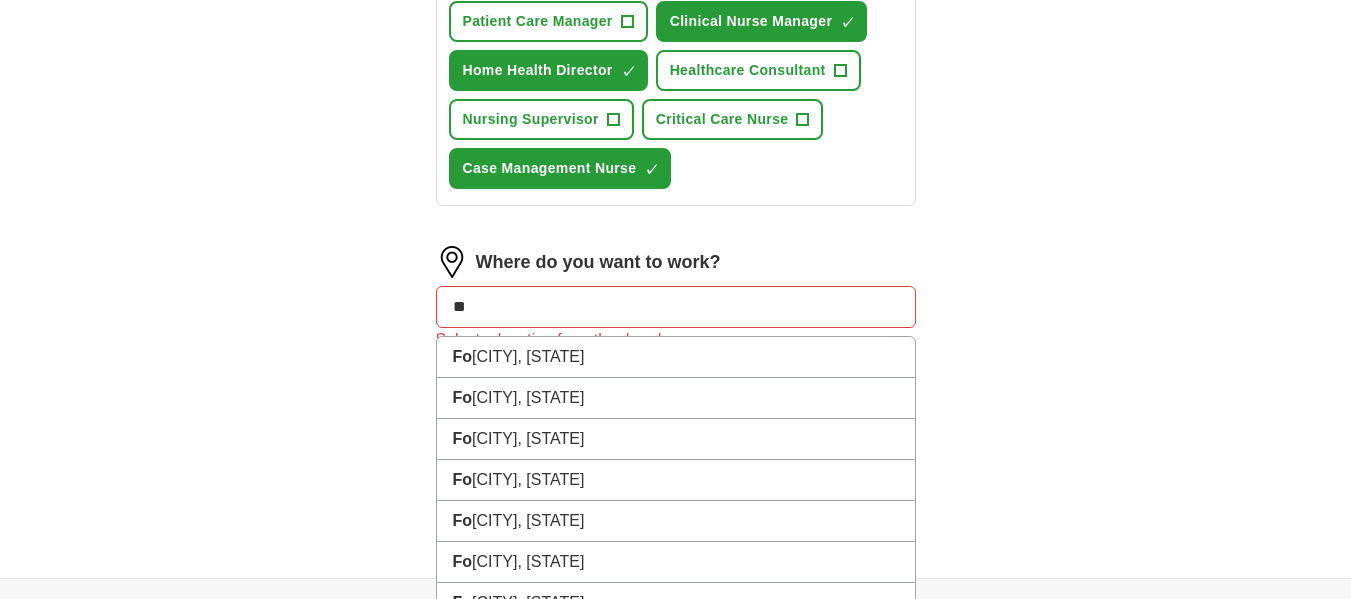 click on "**" at bounding box center (676, 307) 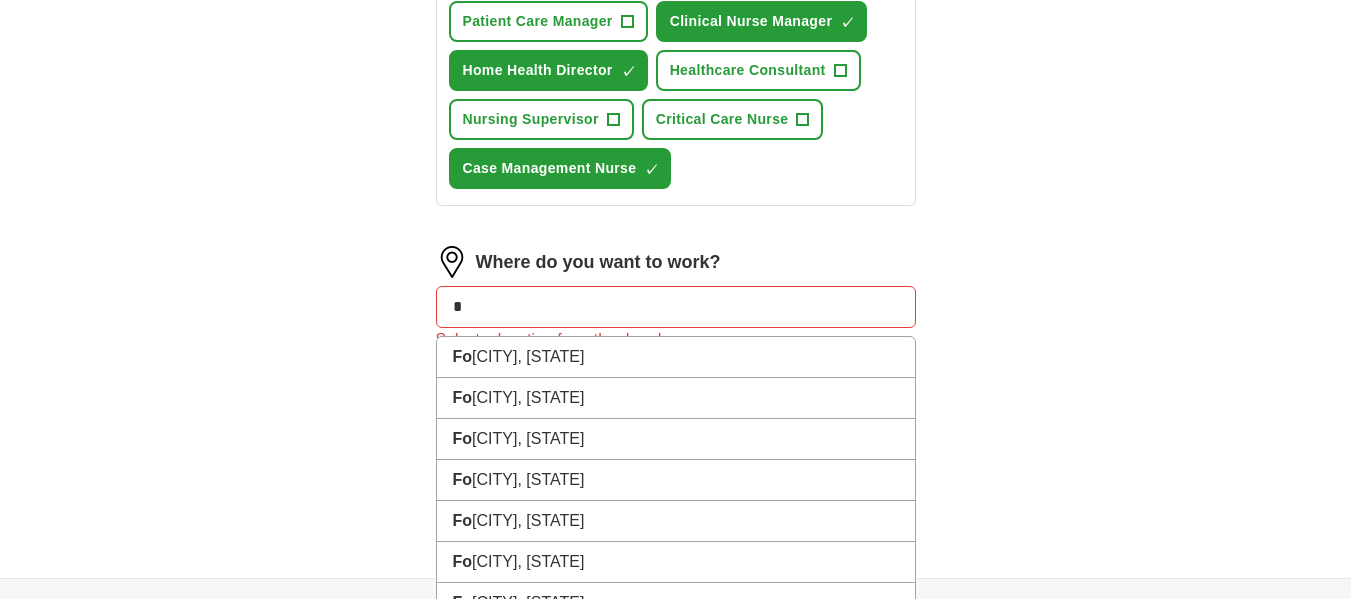type on "*" 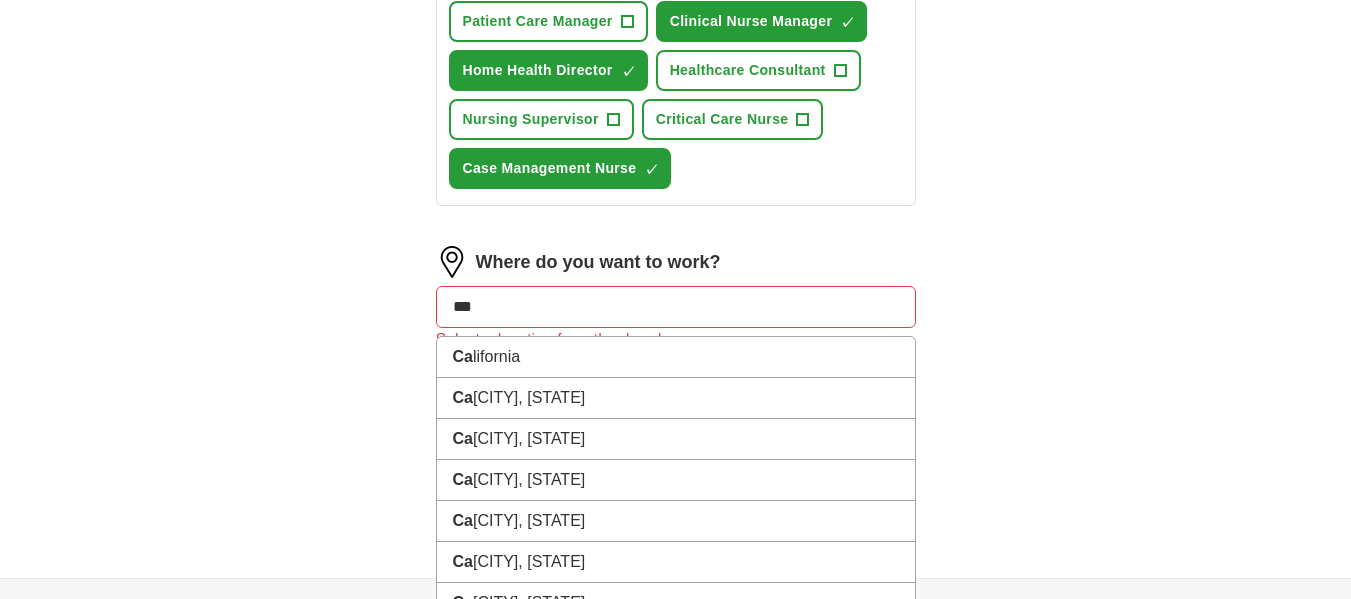 type on "****" 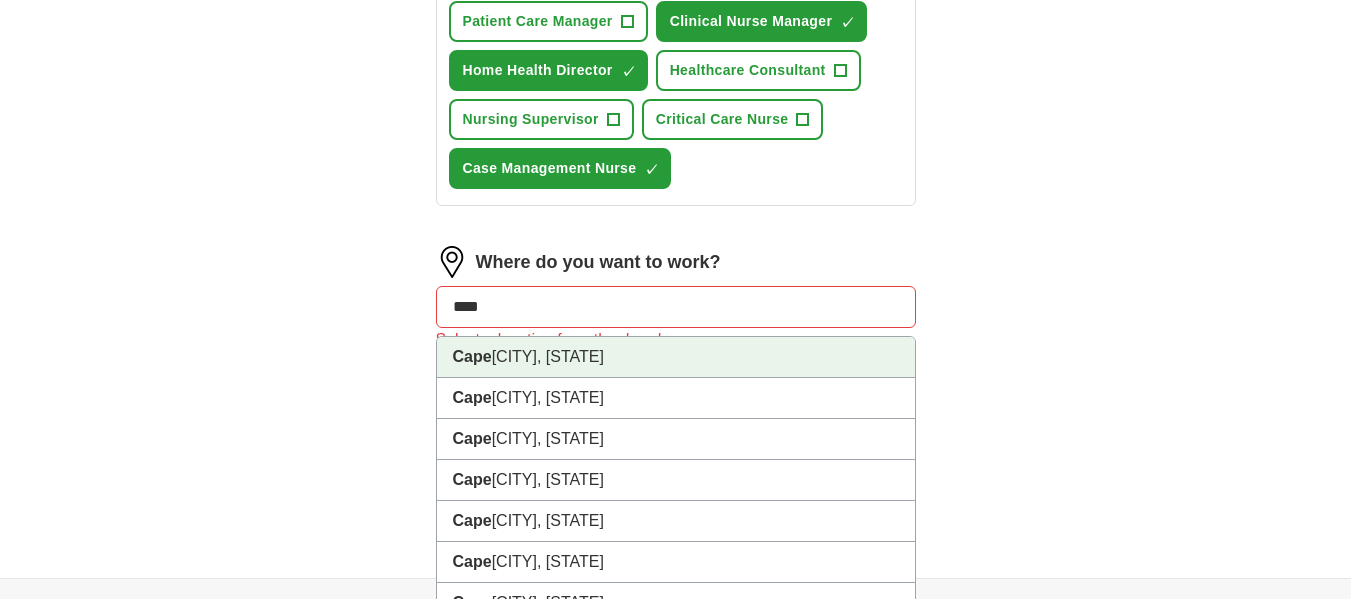 click on "[CITY], [STATE]" at bounding box center (676, 357) 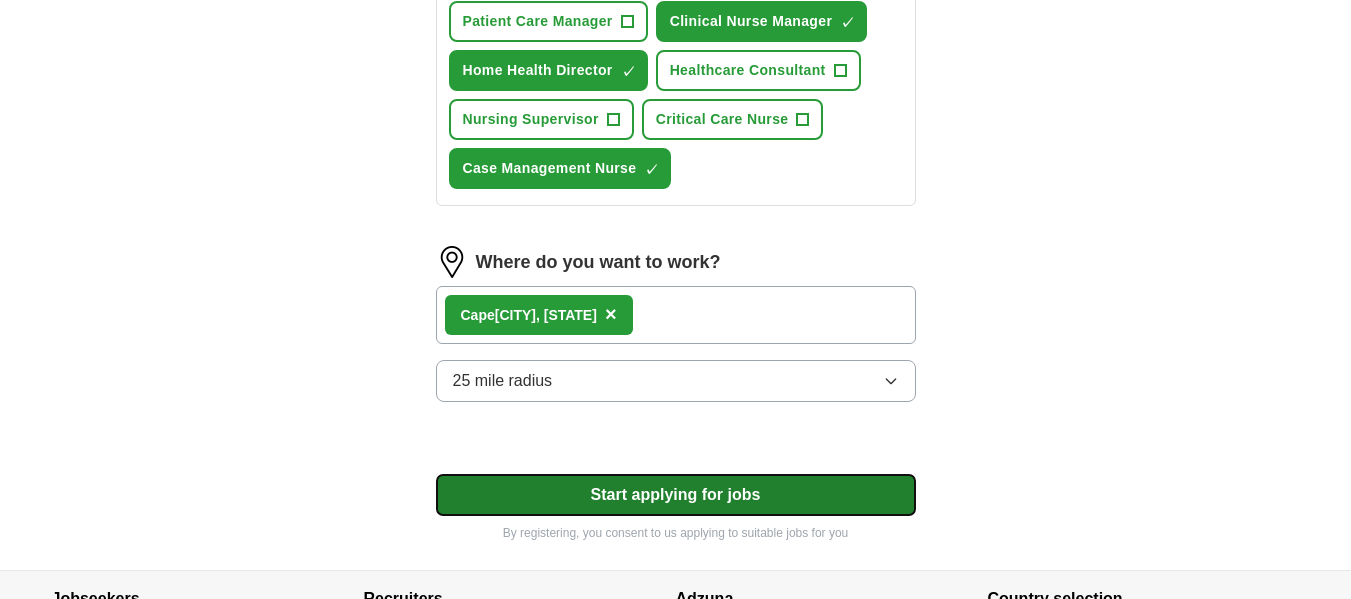 click on "Start applying for jobs" at bounding box center [676, 495] 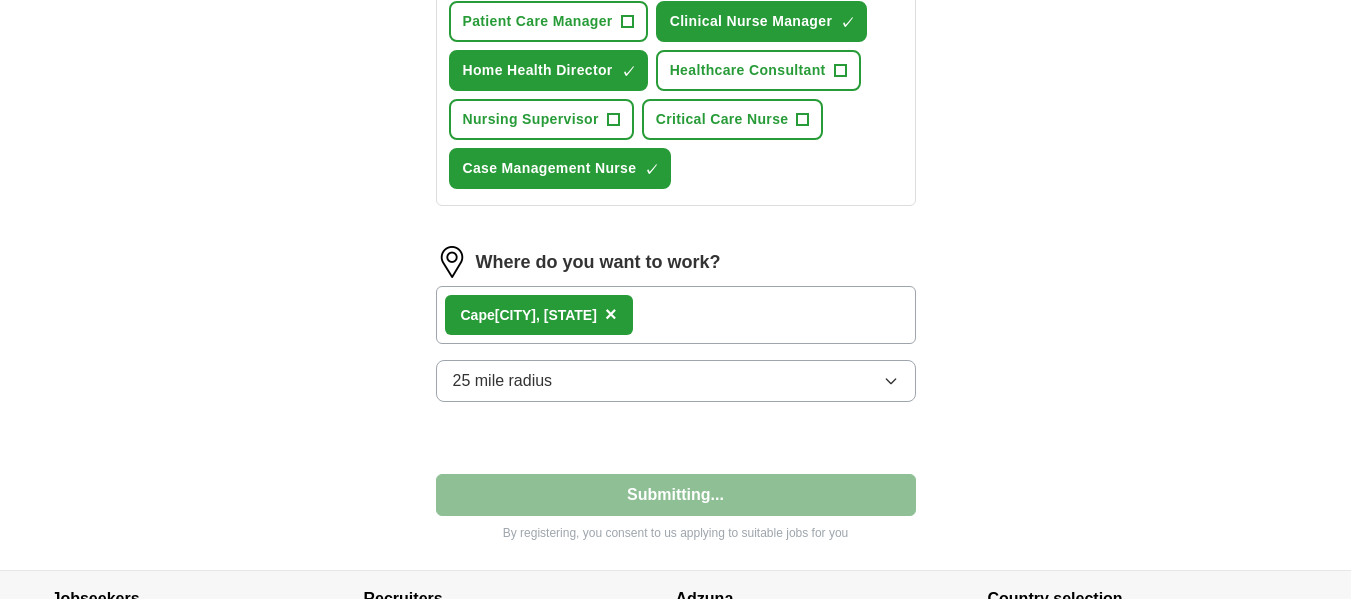 select on "**" 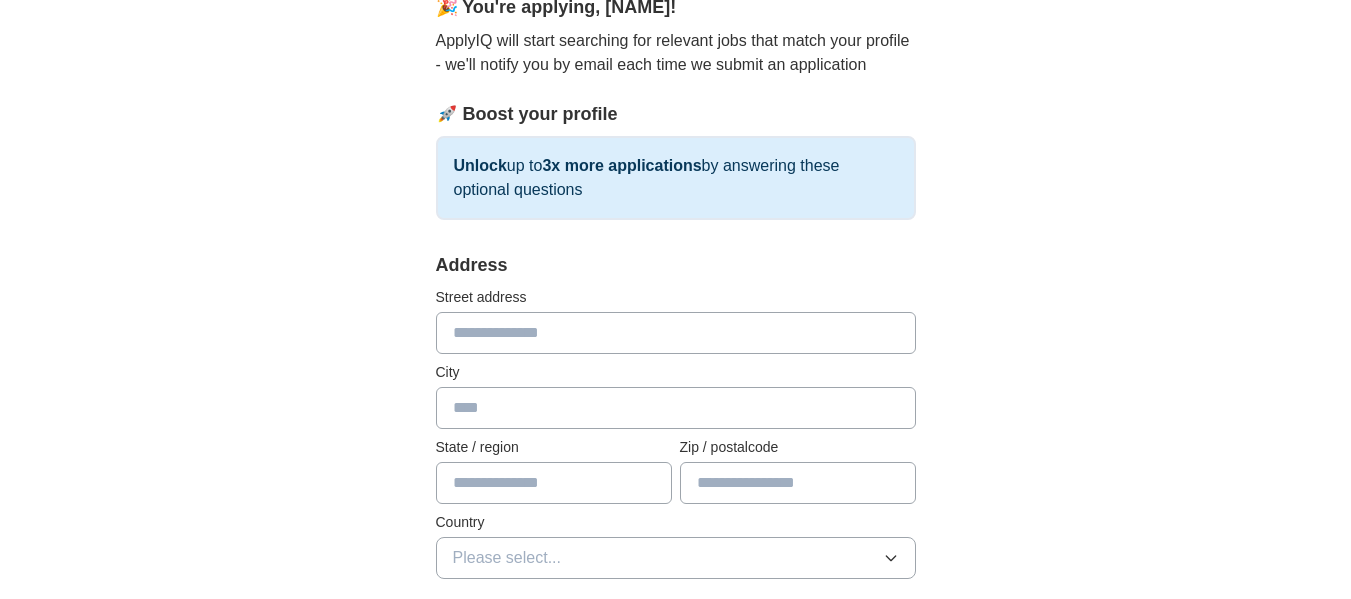 scroll, scrollTop: 200, scrollLeft: 0, axis: vertical 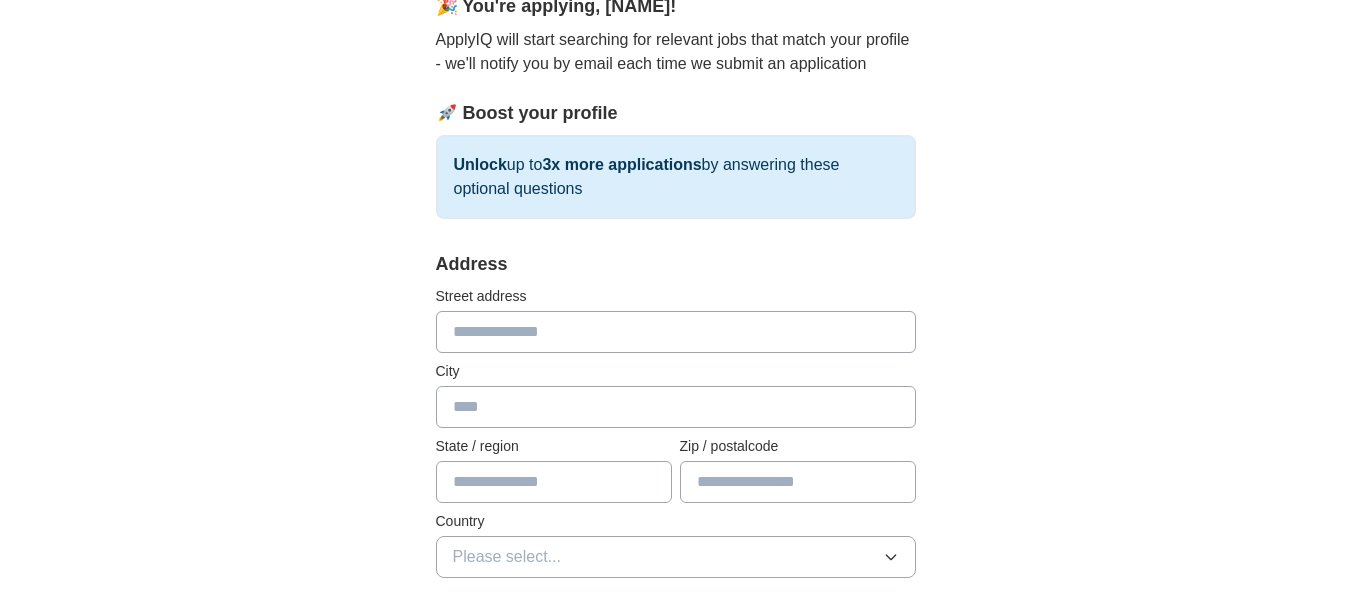 click at bounding box center (676, 332) 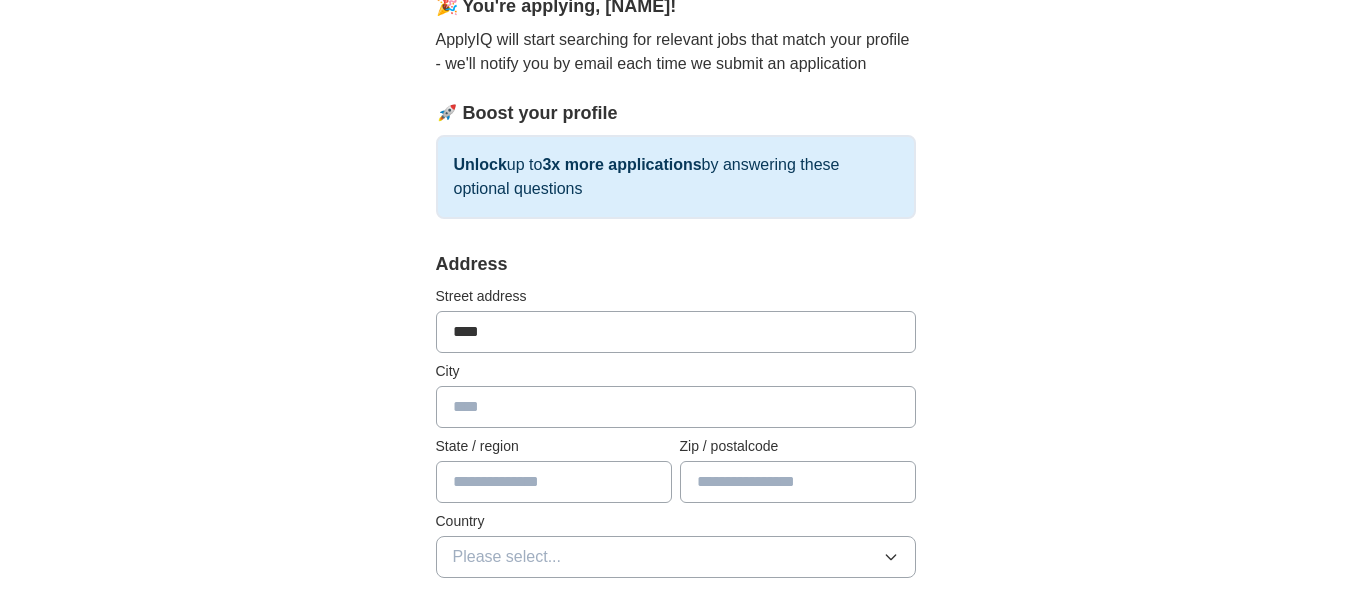 click on "**********" at bounding box center (676, 756) 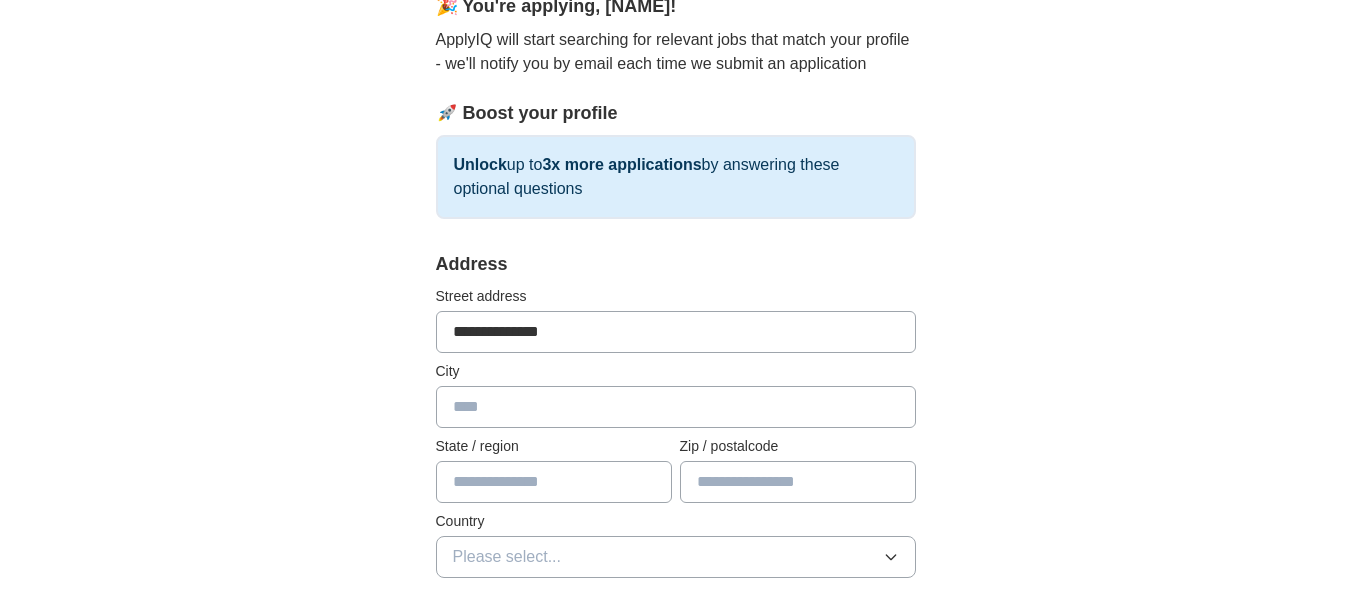 type on "**********" 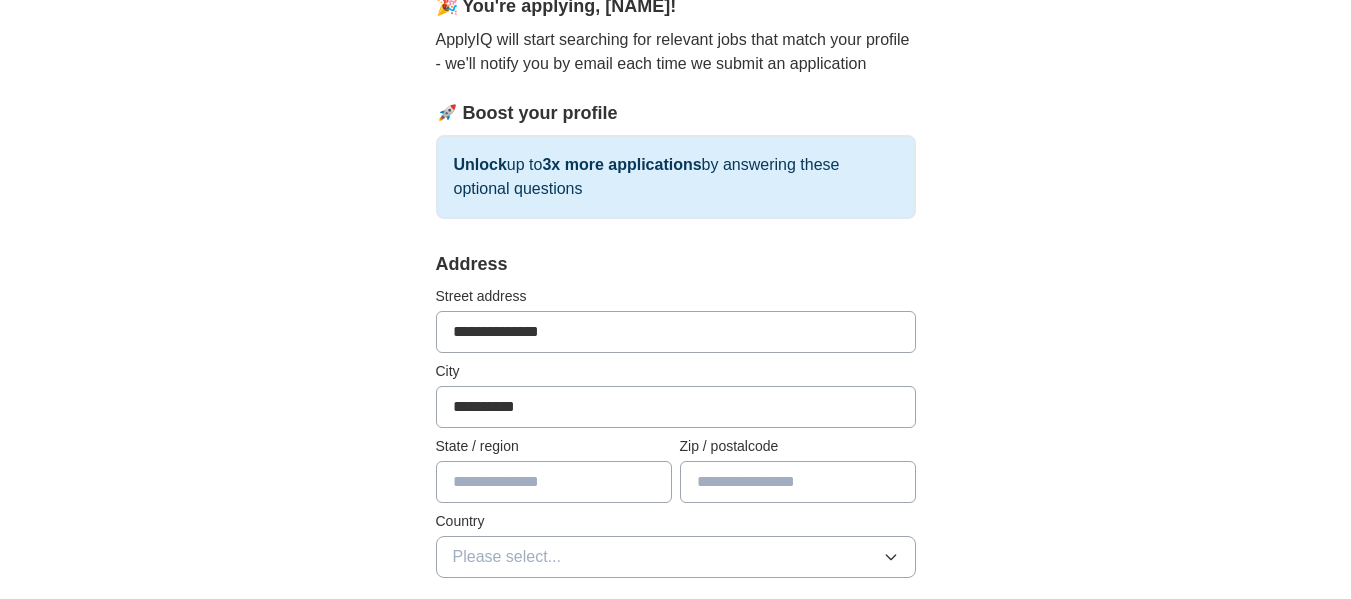 type on "**********" 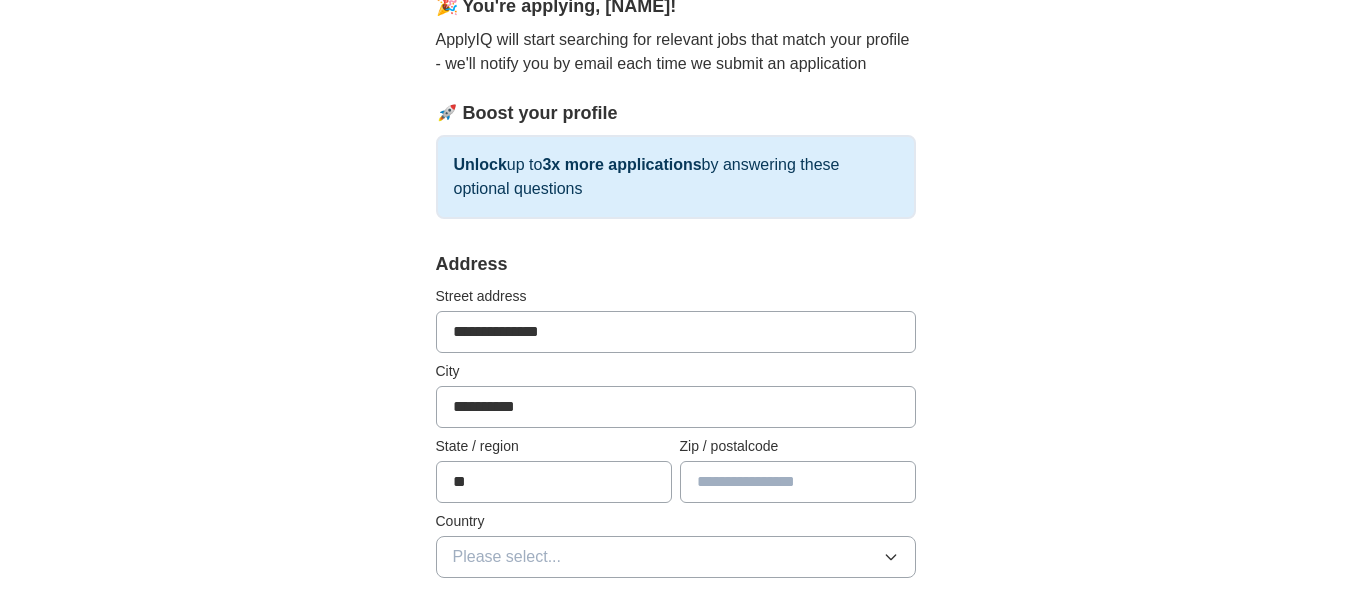 type on "**" 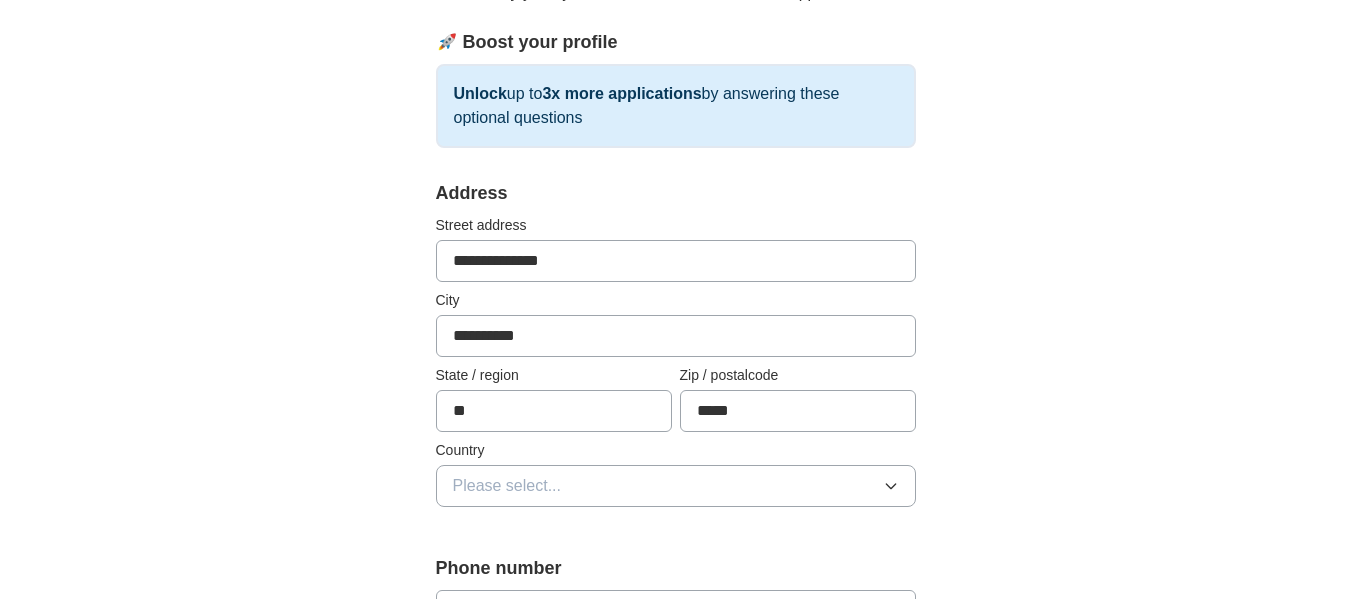 scroll, scrollTop: 300, scrollLeft: 0, axis: vertical 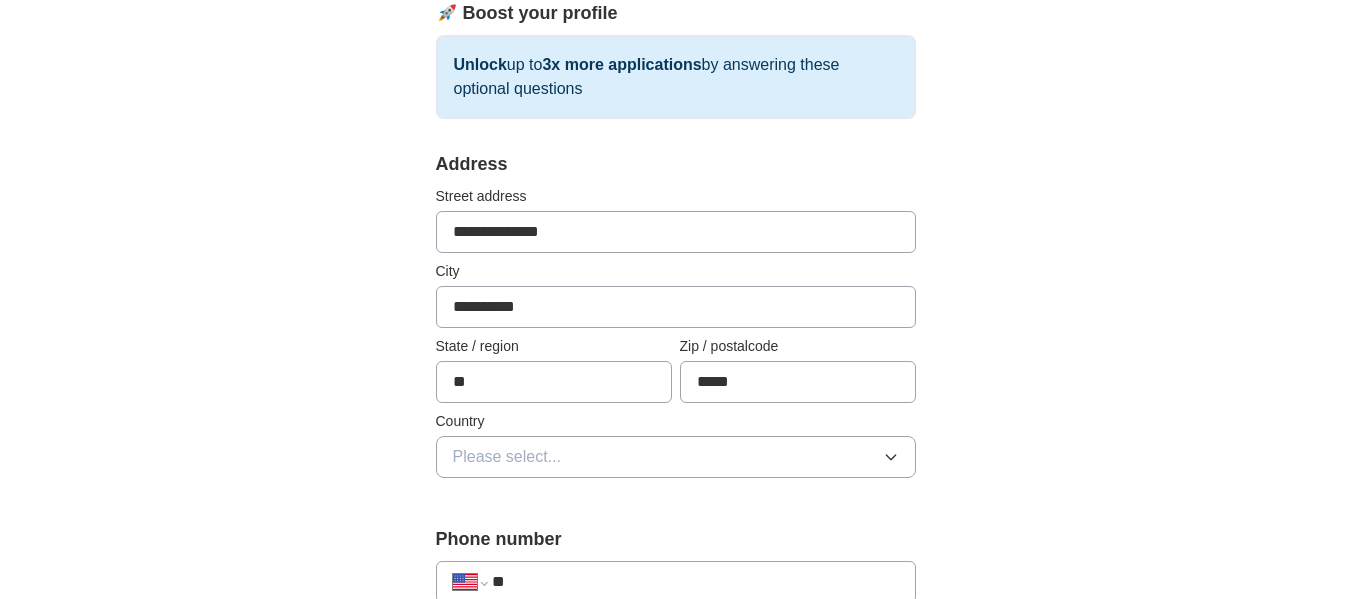 type on "*****" 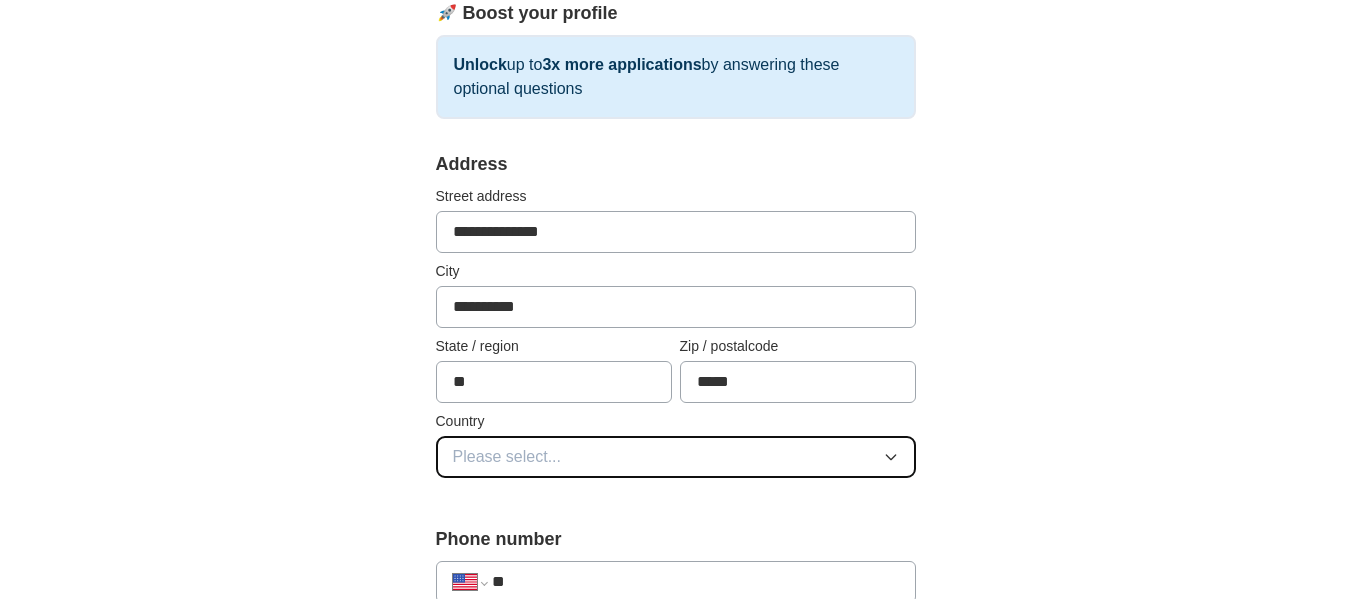 click on "Please select..." at bounding box center [676, 457] 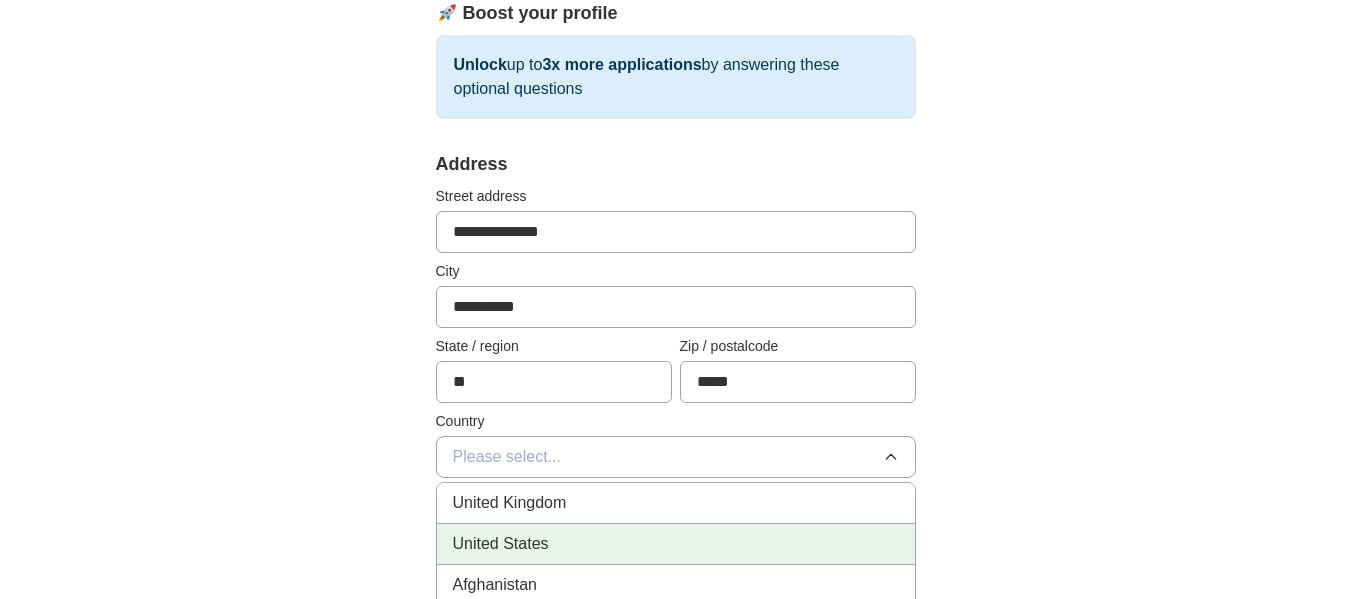 click on "United States" at bounding box center [676, 544] 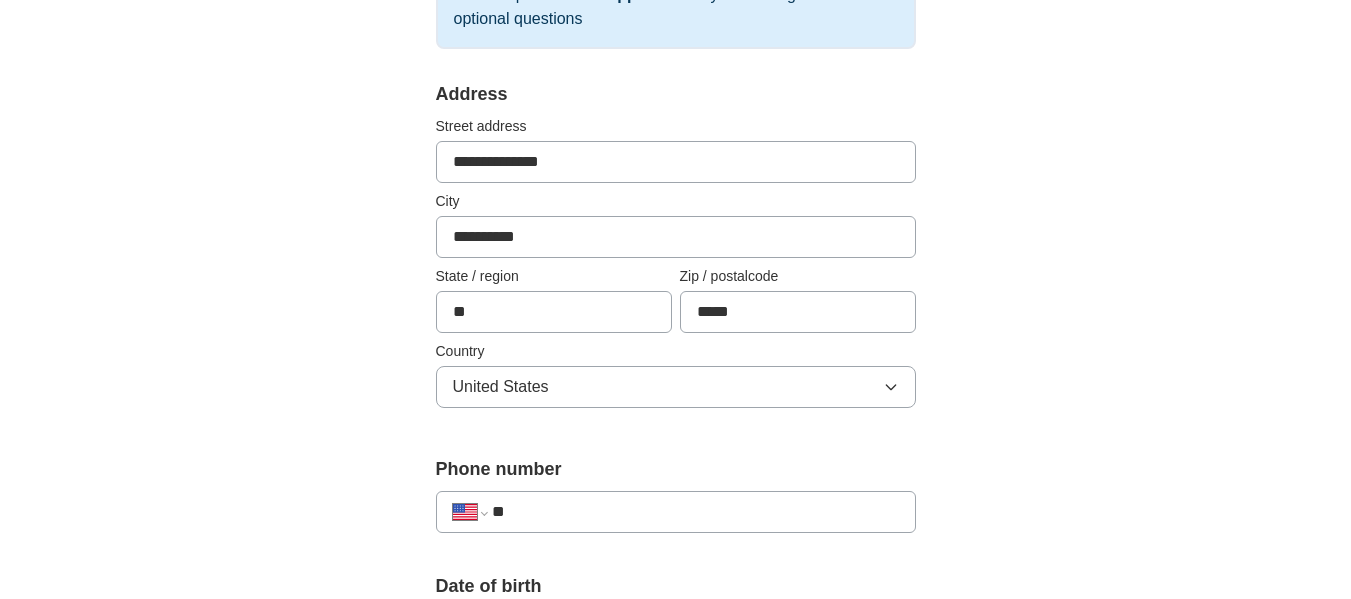 scroll, scrollTop: 400, scrollLeft: 0, axis: vertical 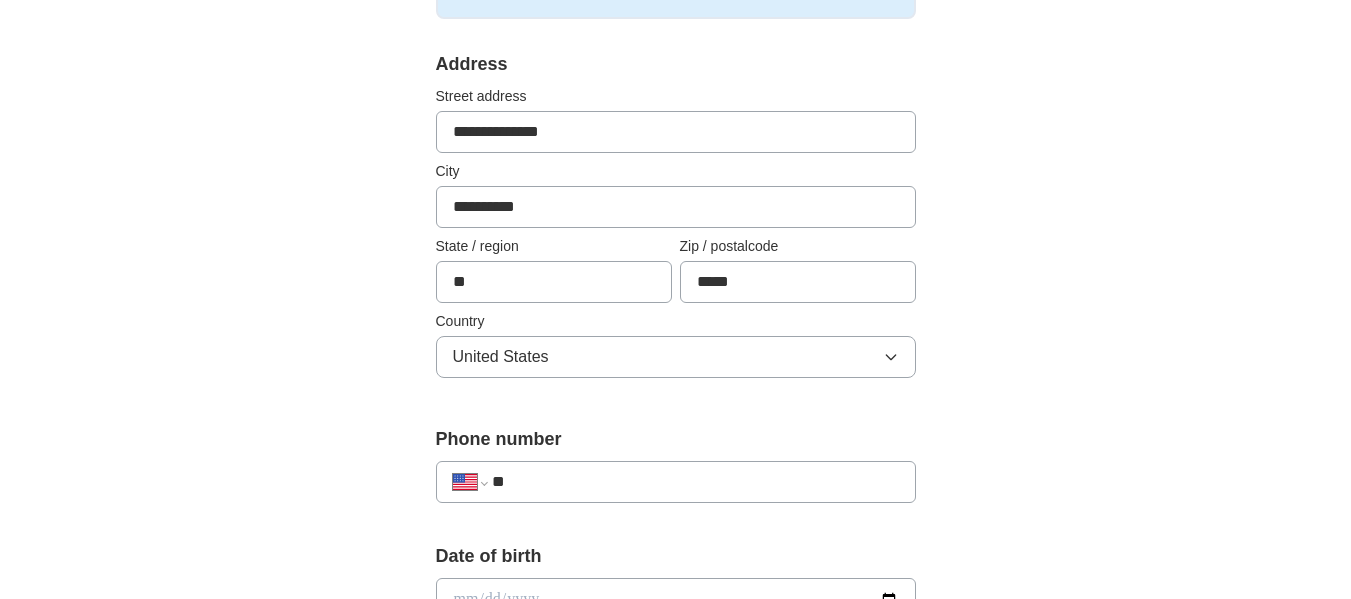 click on "**" at bounding box center (695, 482) 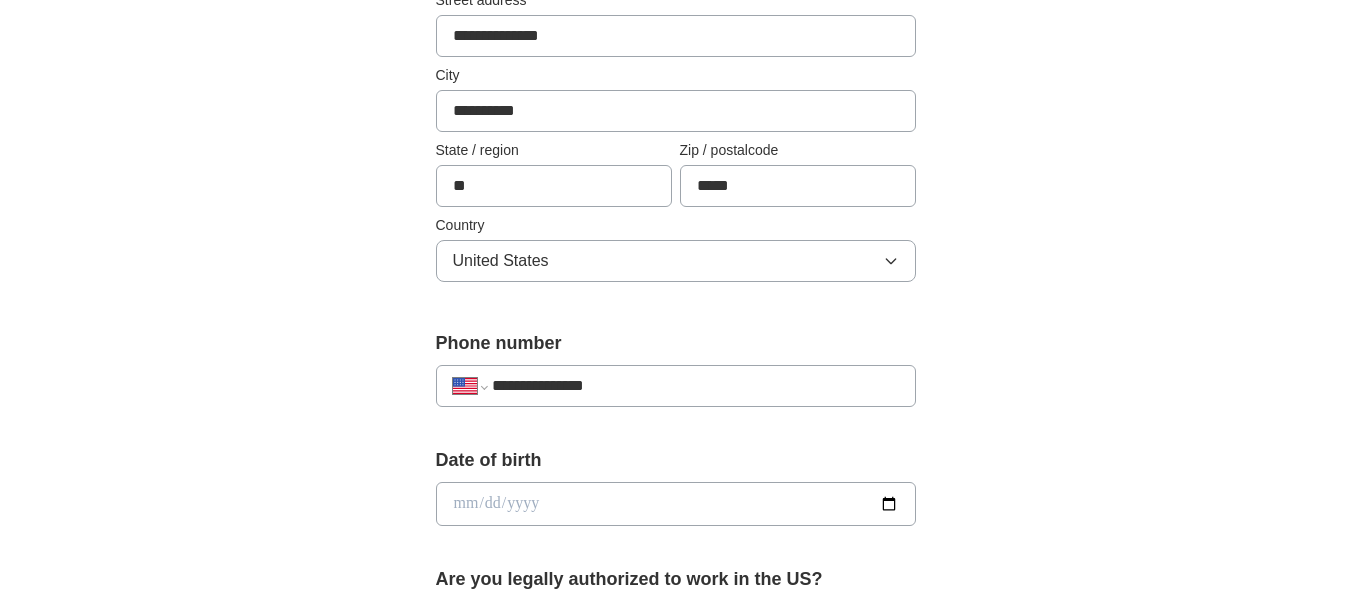 scroll, scrollTop: 500, scrollLeft: 0, axis: vertical 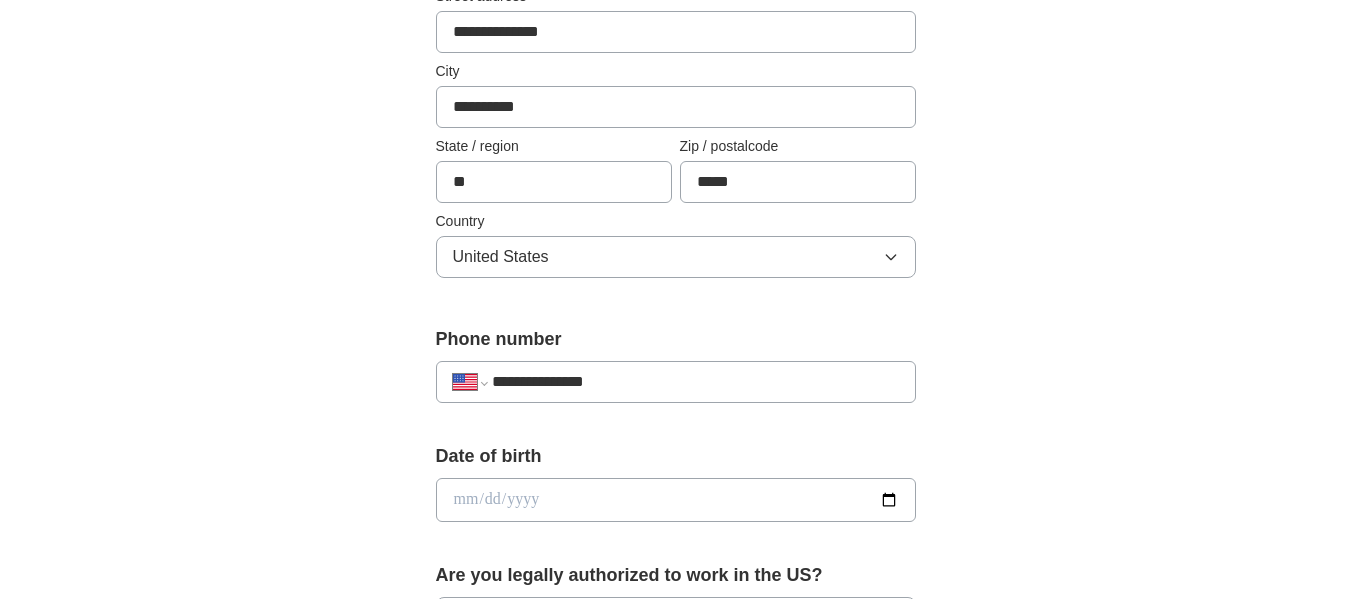 type on "**********" 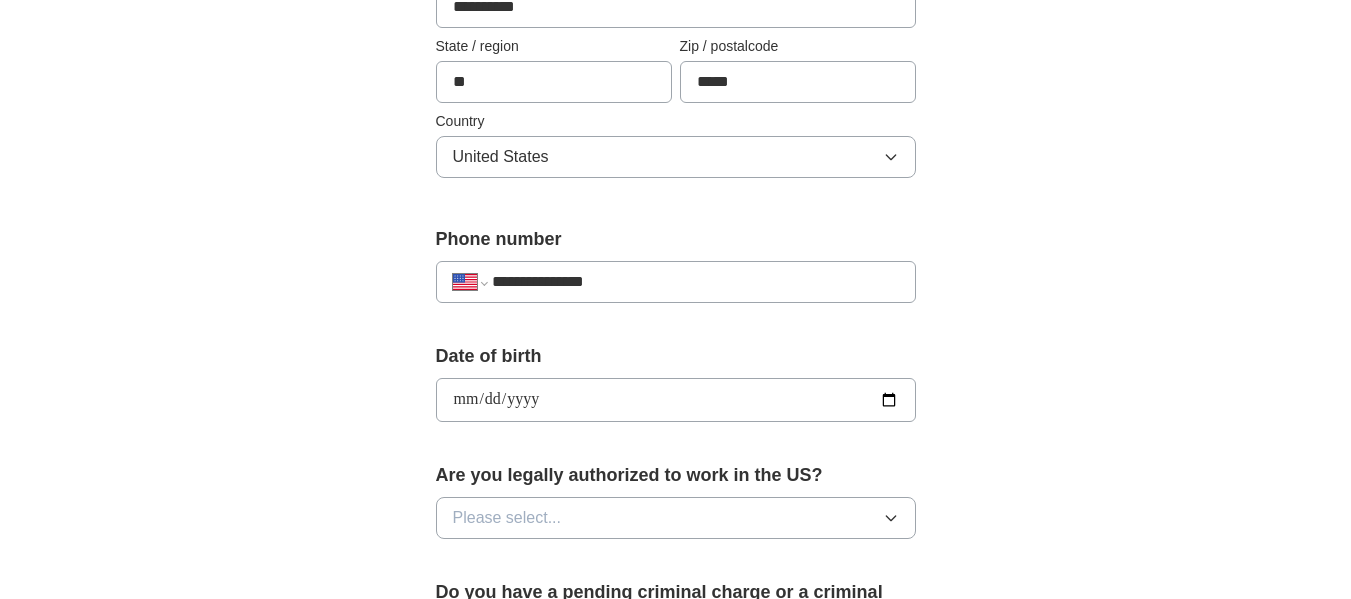 type on "**********" 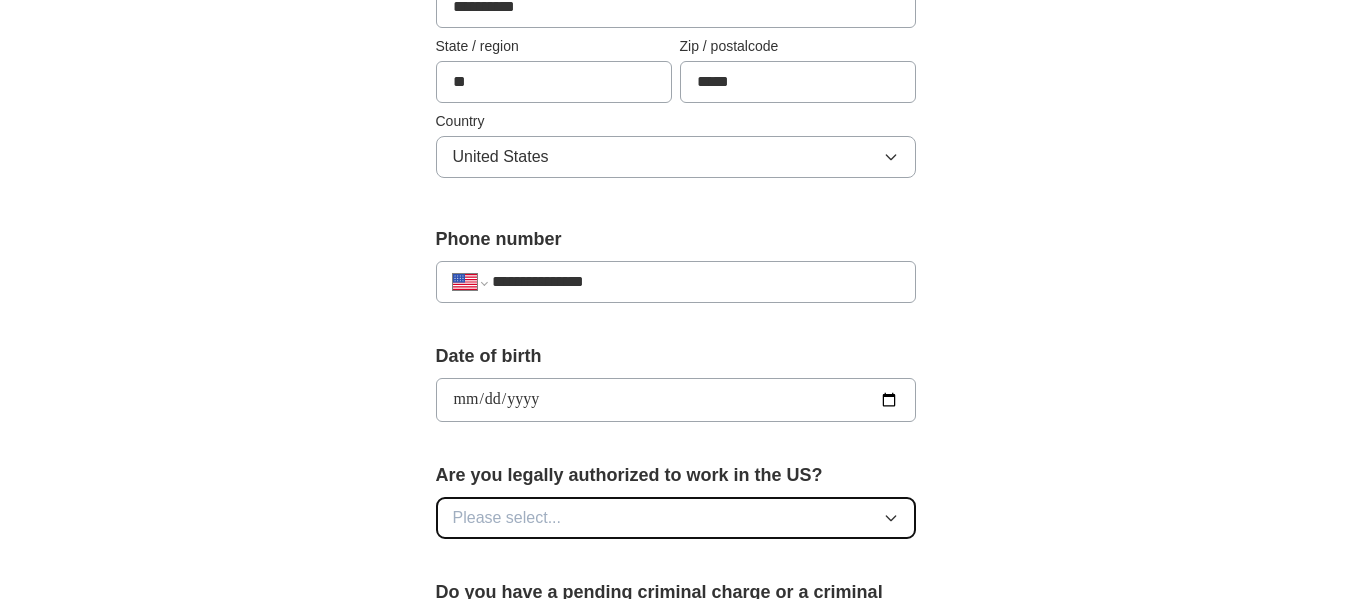 click on "Please select..." at bounding box center [676, 518] 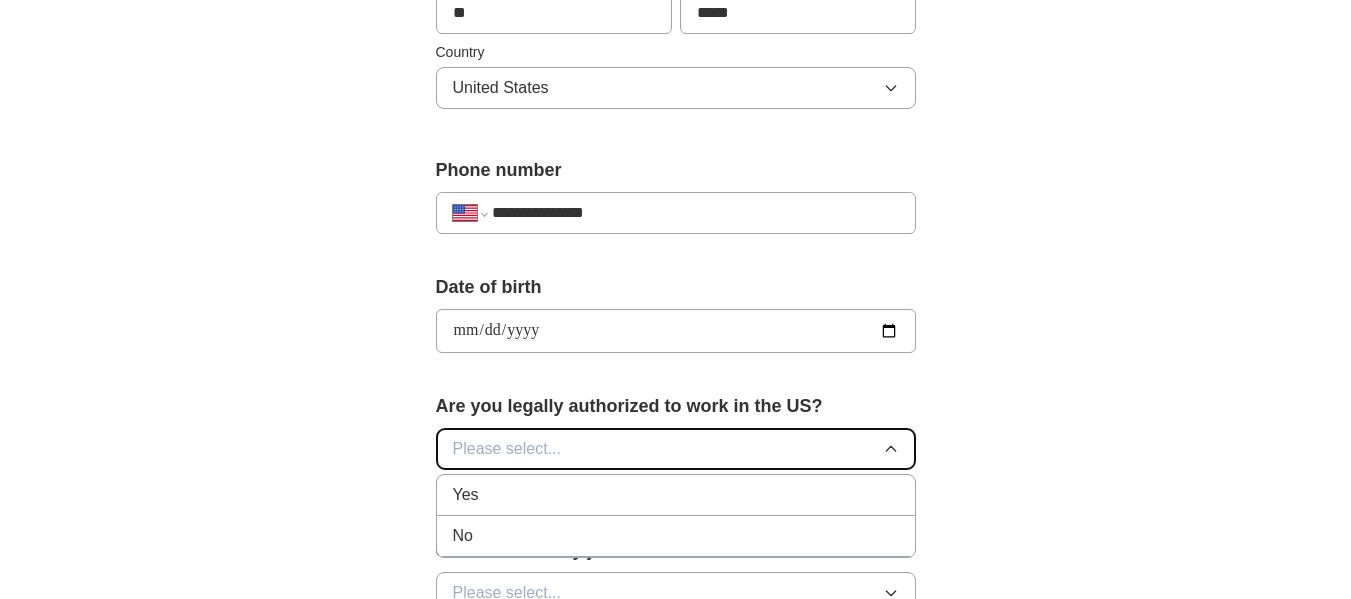 scroll, scrollTop: 700, scrollLeft: 0, axis: vertical 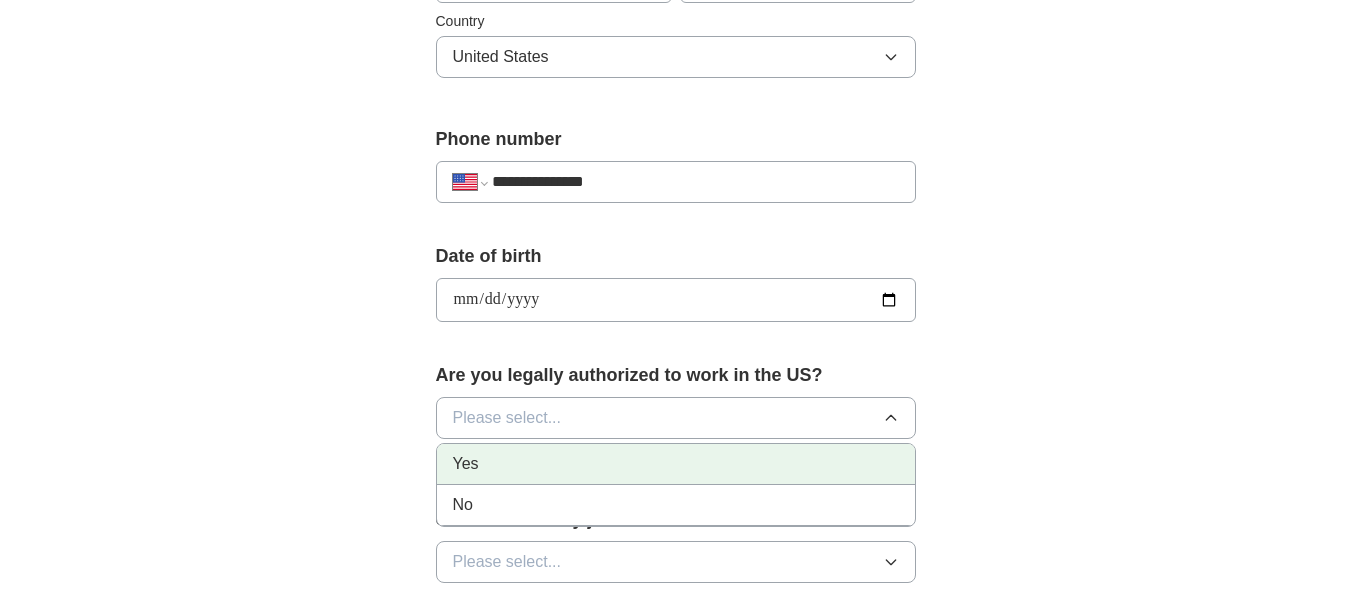 click on "Yes" at bounding box center (676, 464) 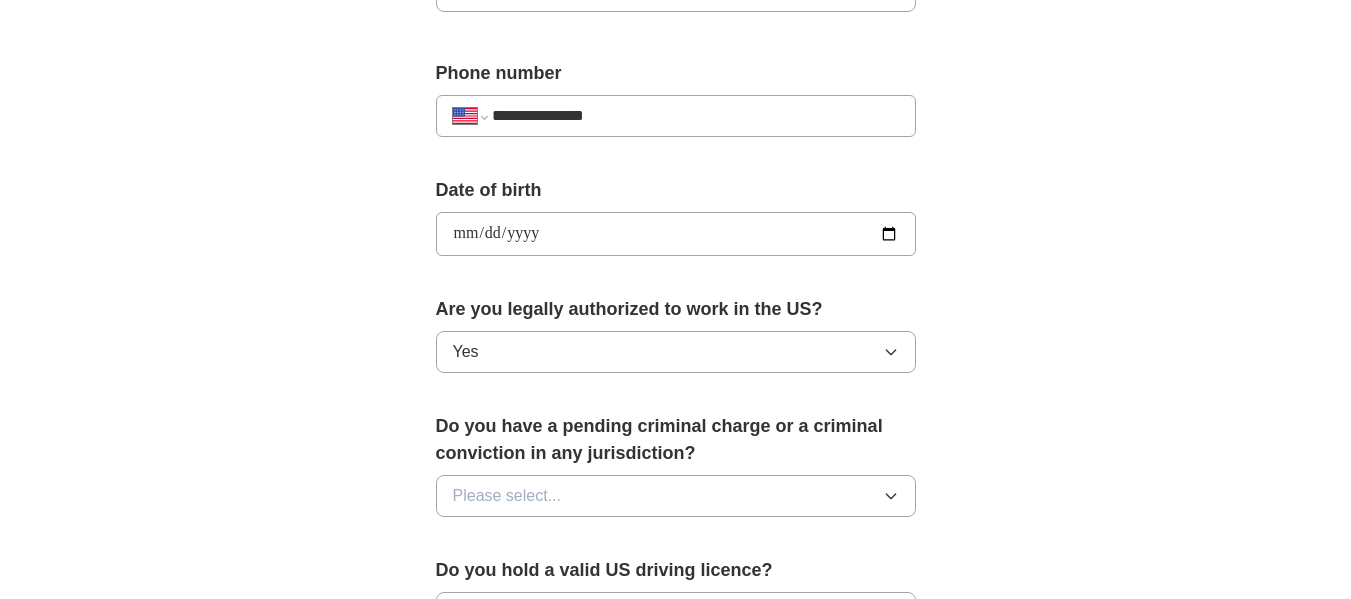 scroll, scrollTop: 800, scrollLeft: 0, axis: vertical 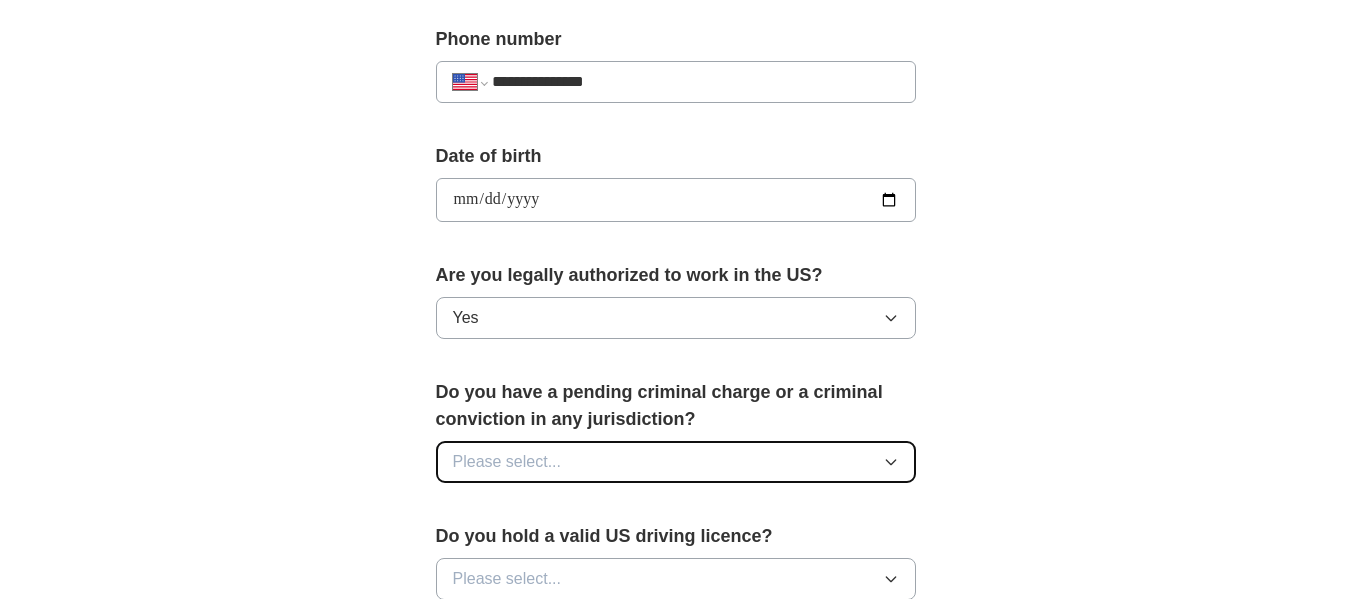 click on "Please select..." at bounding box center [676, 462] 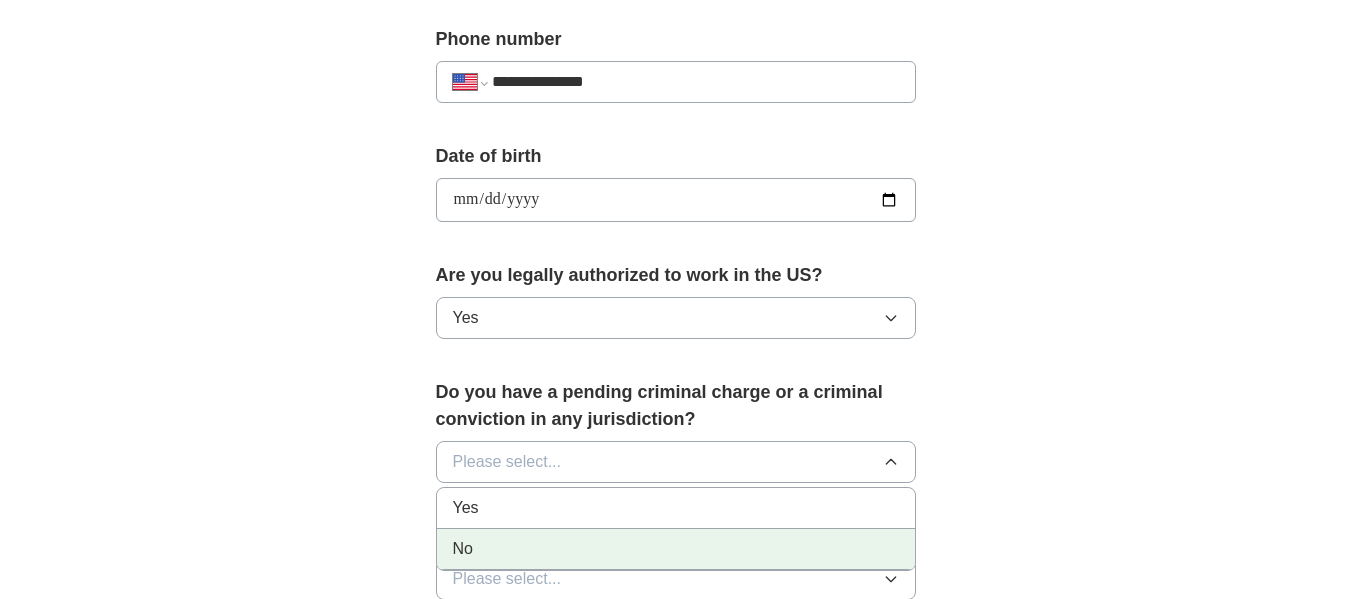 click on "No" at bounding box center [676, 549] 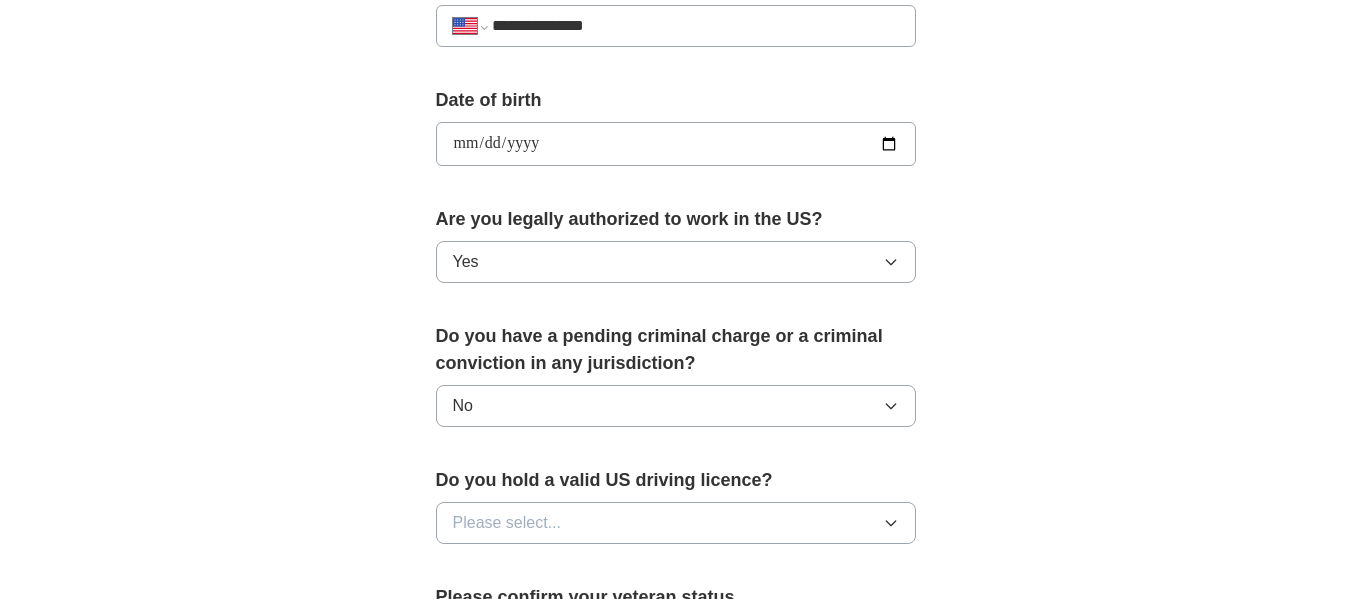 scroll, scrollTop: 900, scrollLeft: 0, axis: vertical 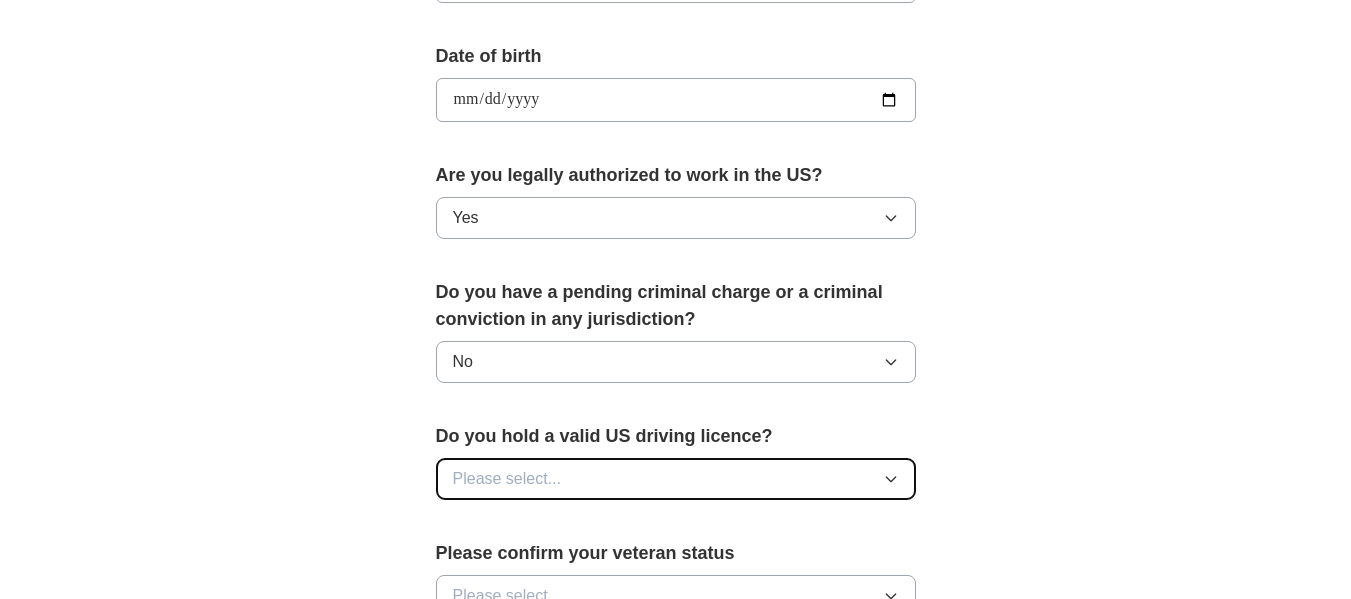 click on "Please select..." at bounding box center (676, 479) 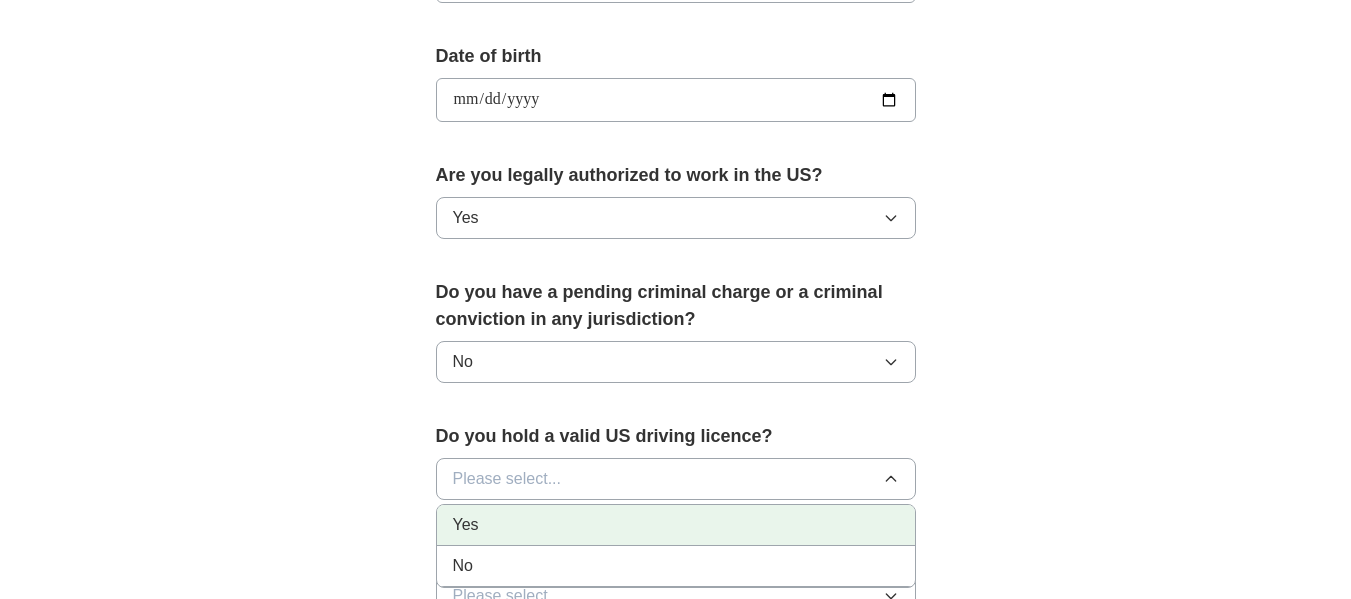 click on "Yes" at bounding box center [676, 525] 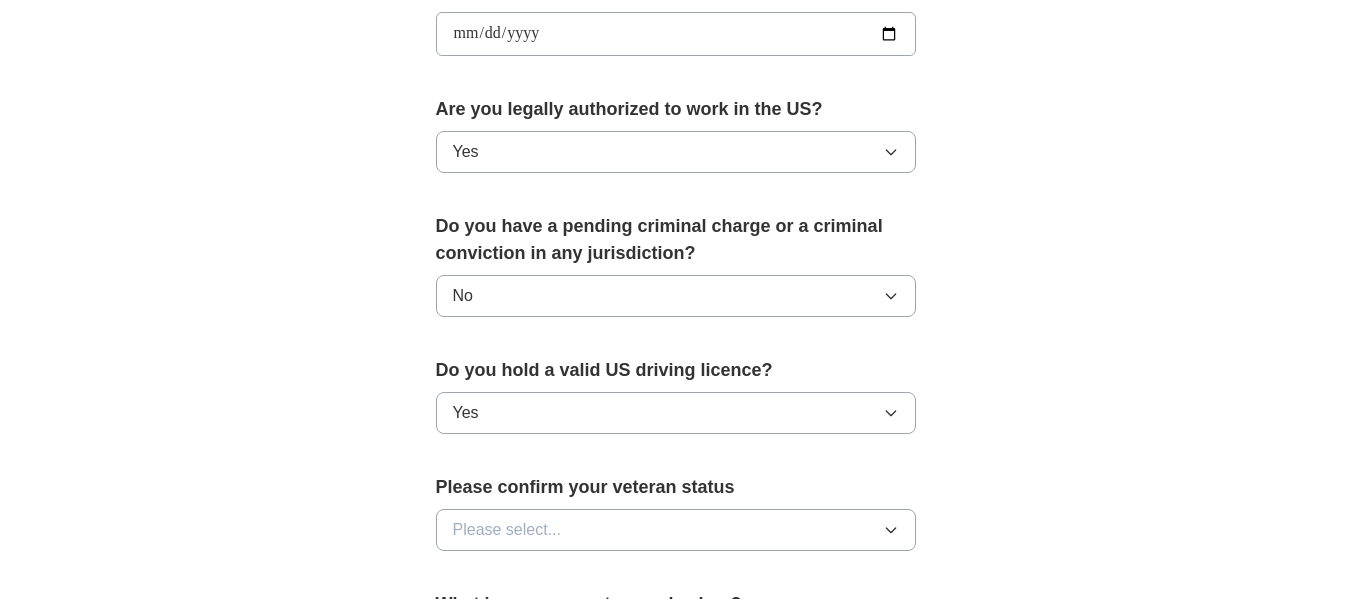 scroll, scrollTop: 1000, scrollLeft: 0, axis: vertical 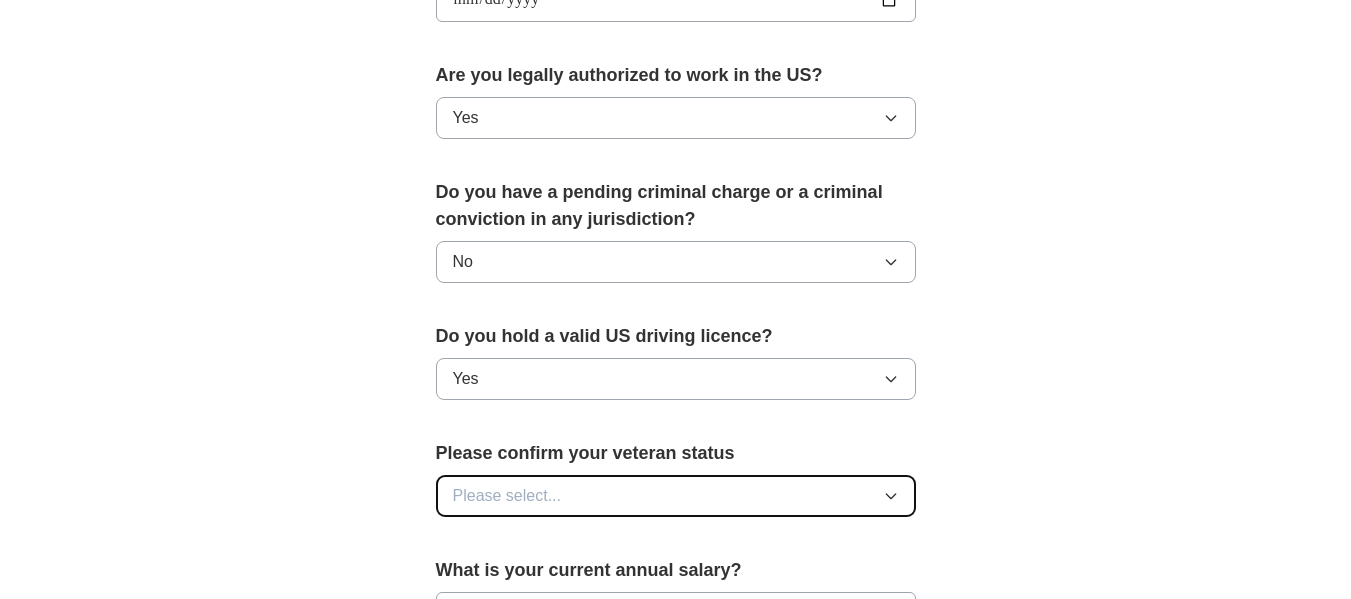 click on "Please select..." at bounding box center [676, 496] 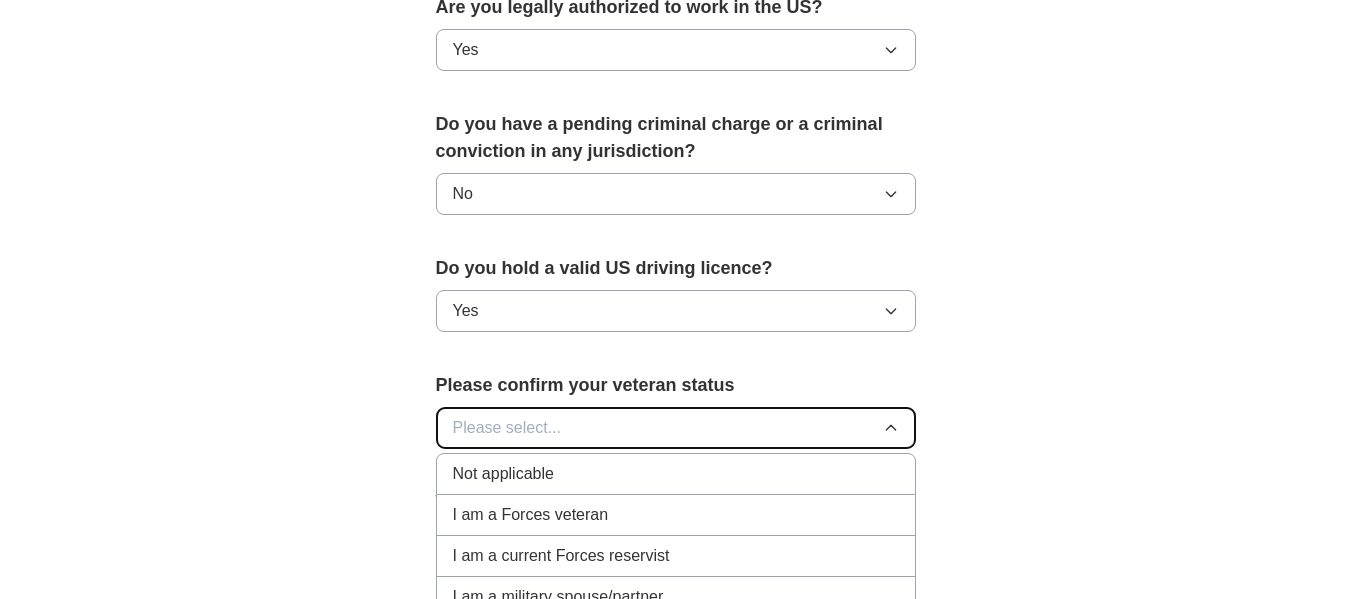 scroll, scrollTop: 1100, scrollLeft: 0, axis: vertical 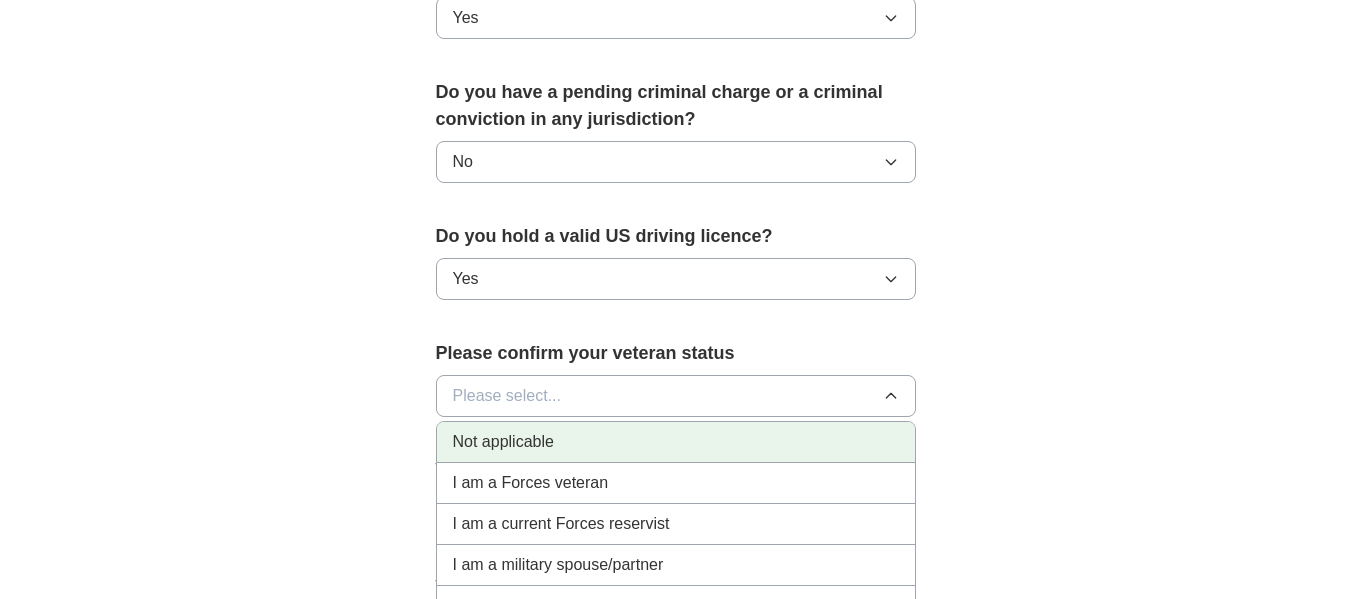 click on "Not applicable" at bounding box center [676, 442] 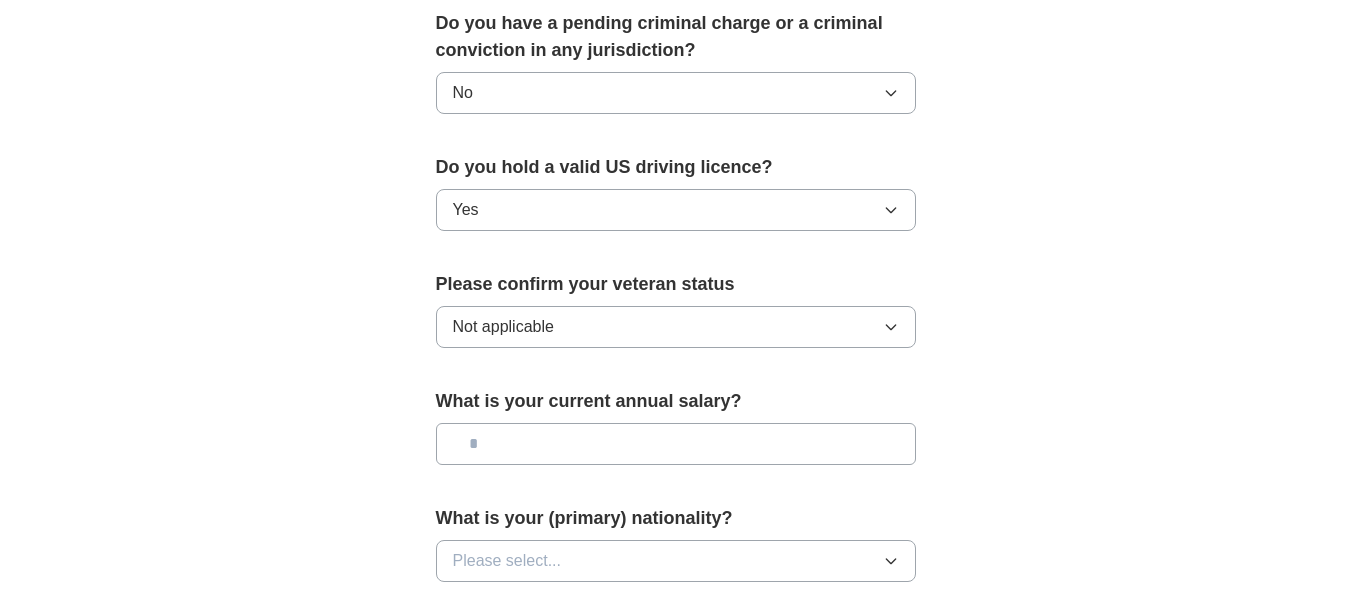scroll, scrollTop: 1200, scrollLeft: 0, axis: vertical 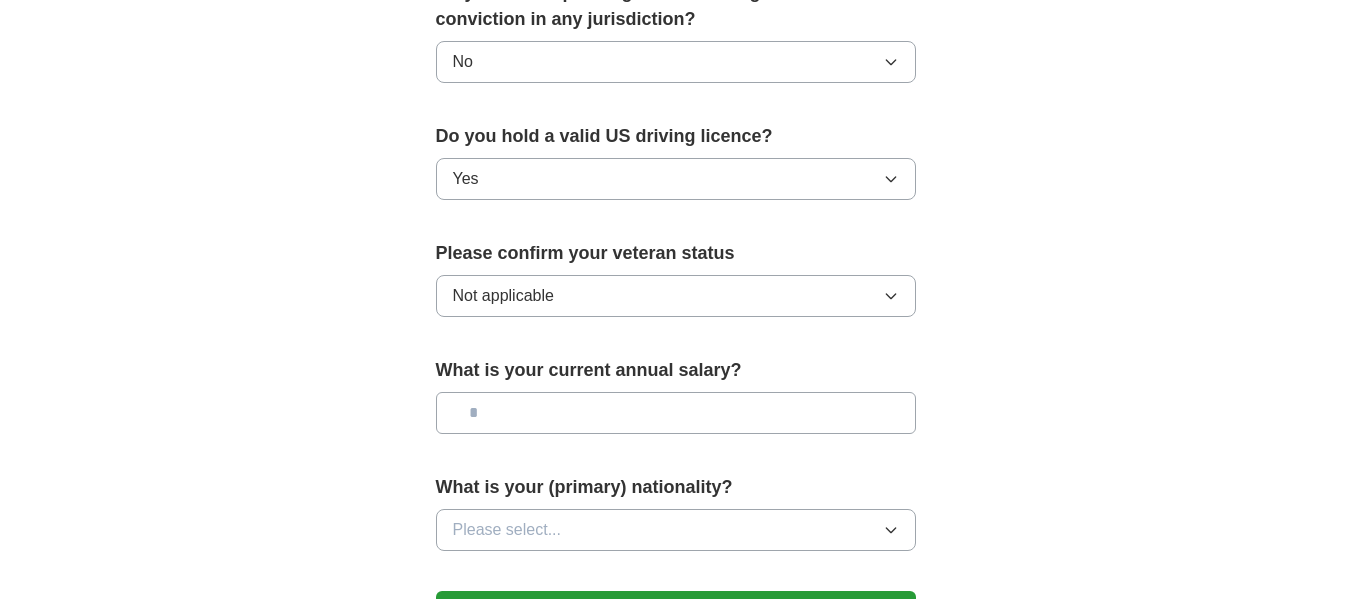 click at bounding box center [676, 413] 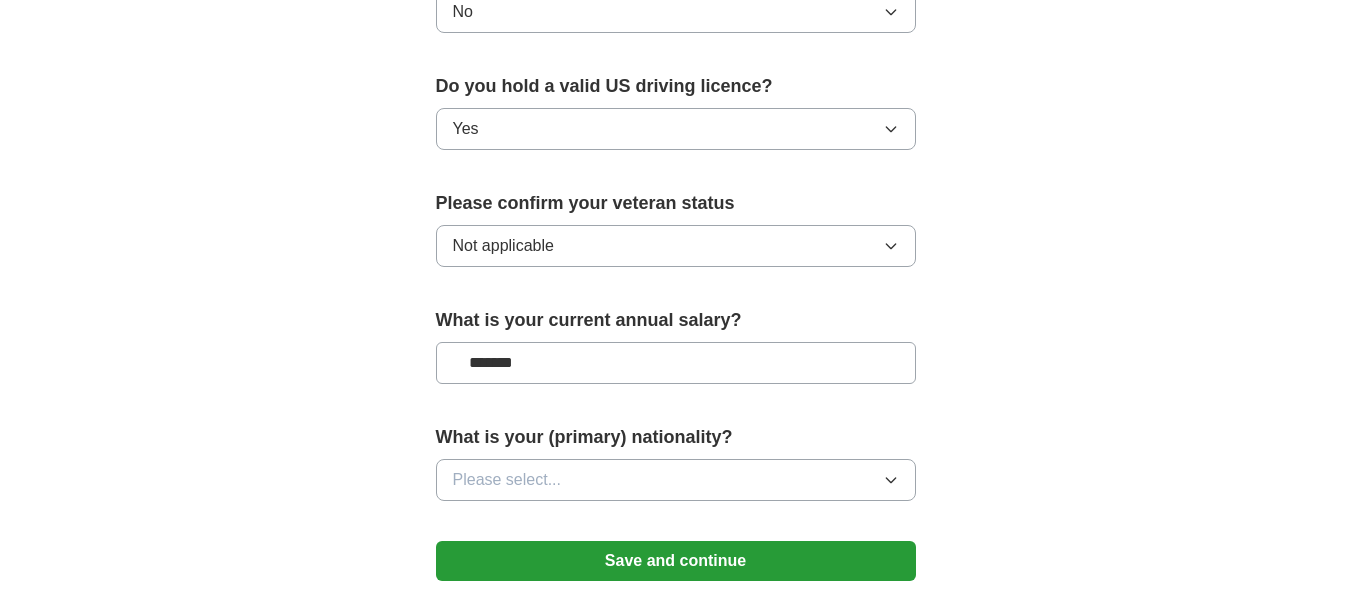 scroll, scrollTop: 1300, scrollLeft: 0, axis: vertical 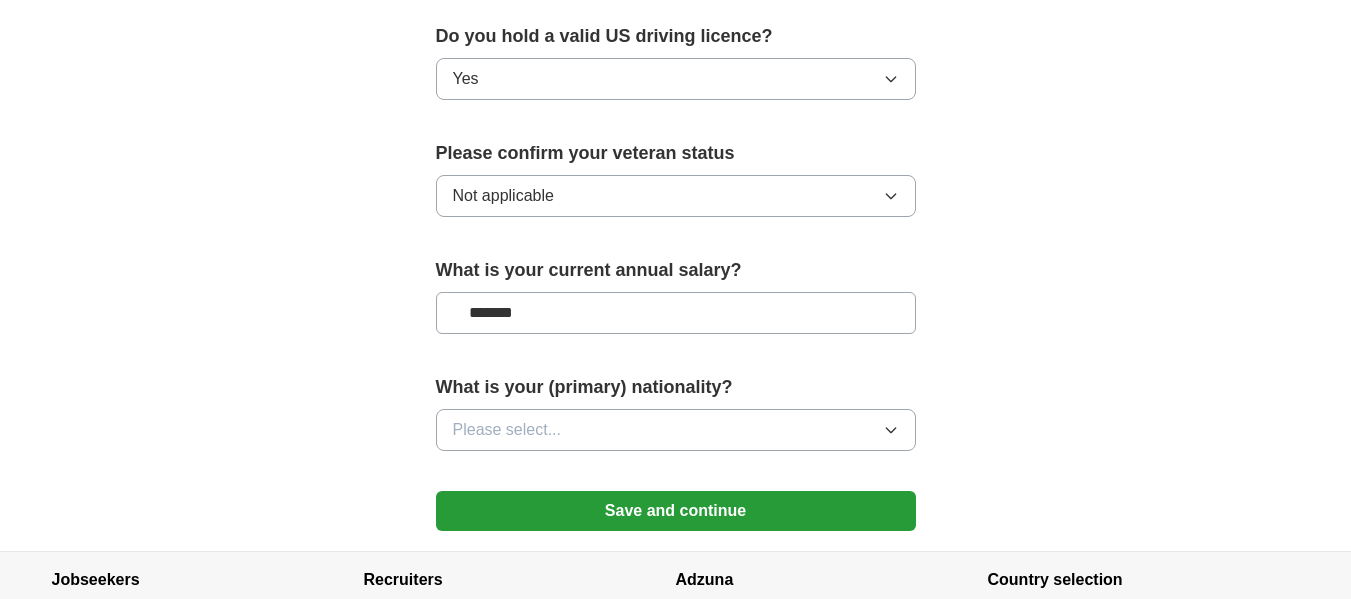 type on "*******" 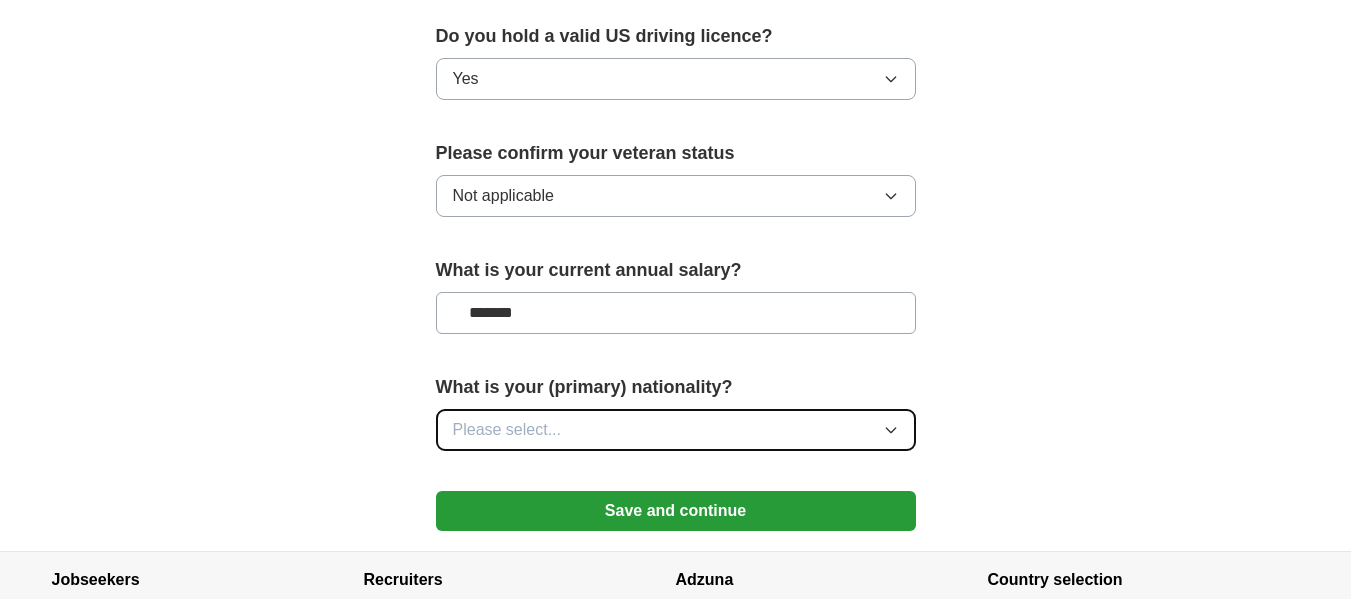 click on "Please select..." at bounding box center [676, 430] 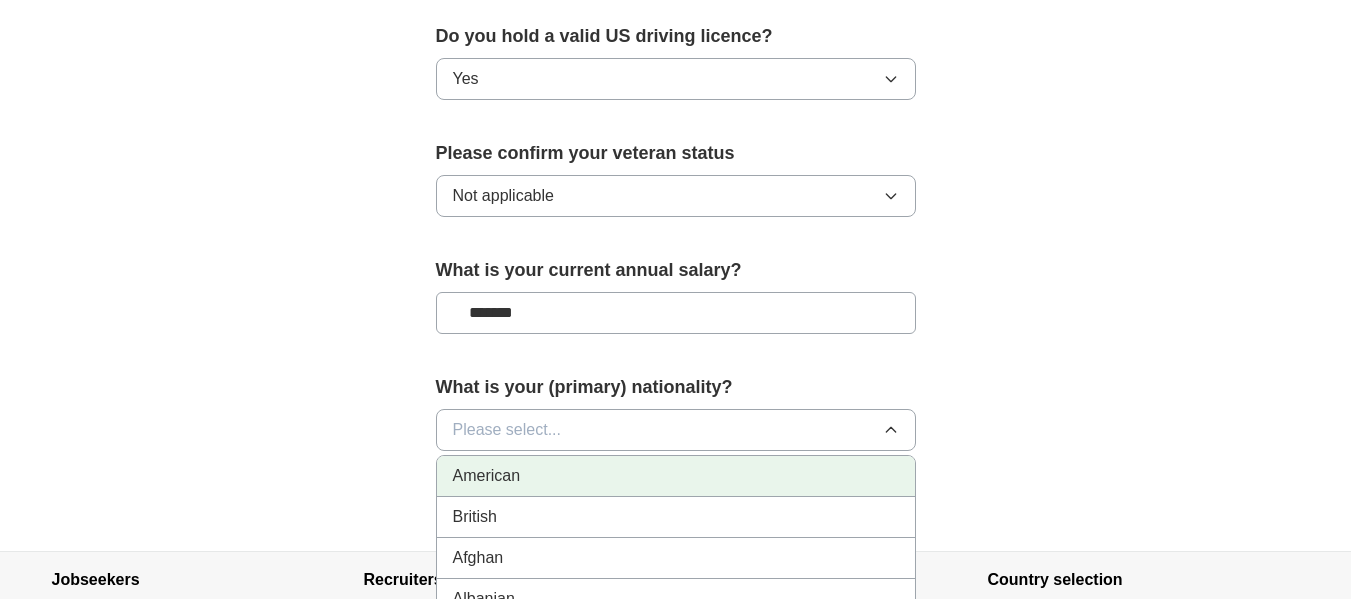 click on "American" at bounding box center [676, 476] 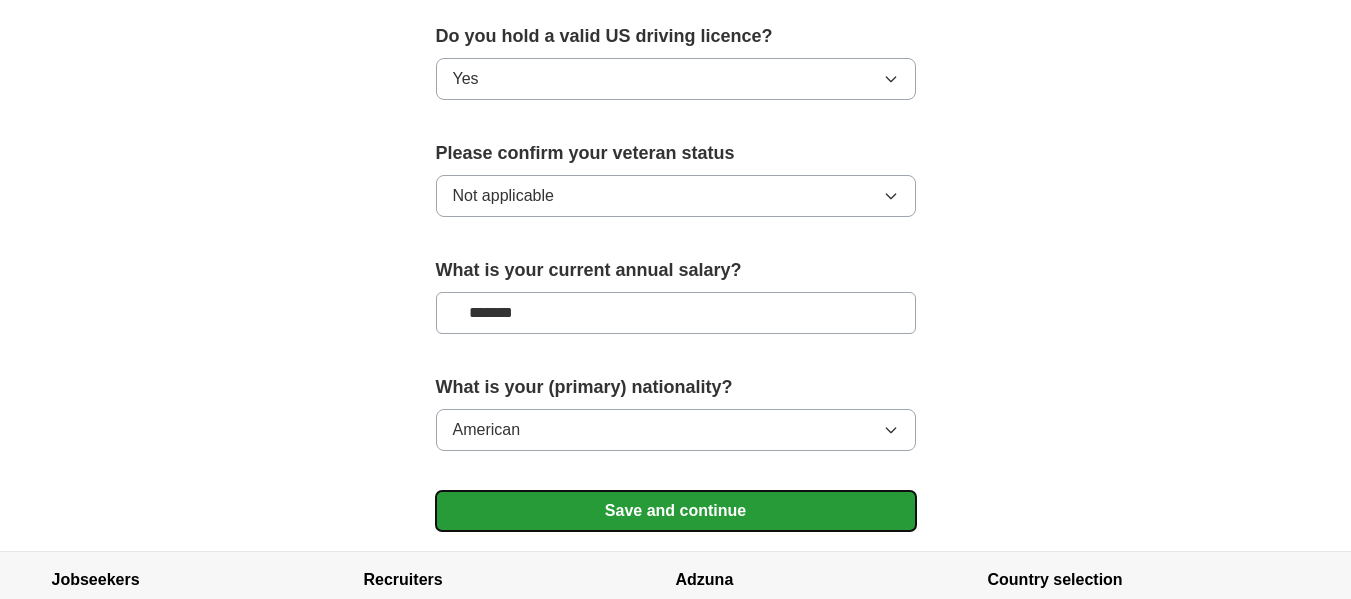 click on "Save and continue" at bounding box center [676, 511] 